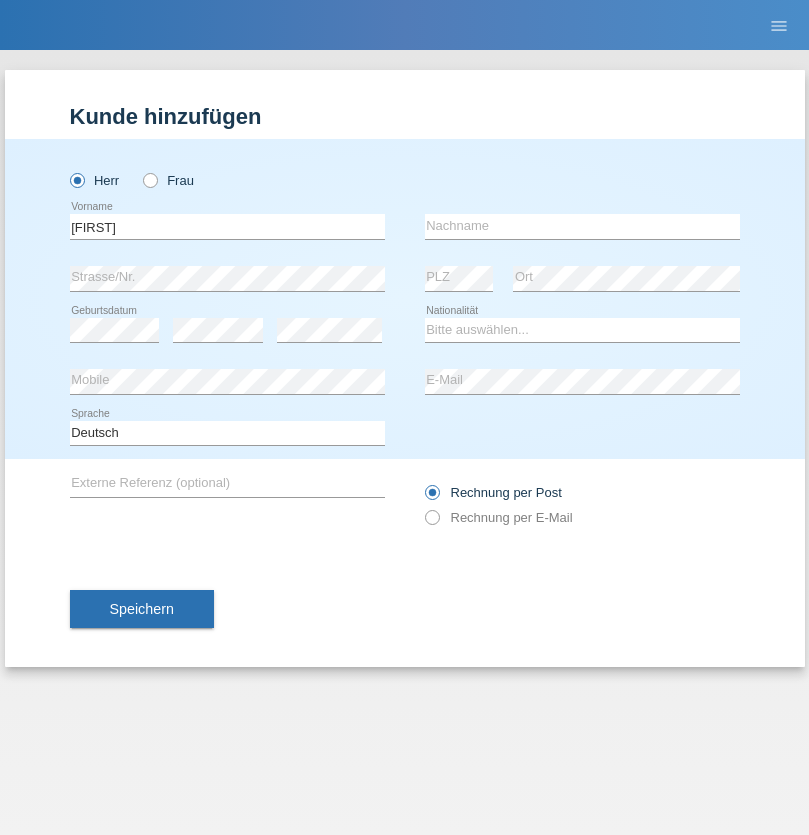 scroll, scrollTop: 0, scrollLeft: 0, axis: both 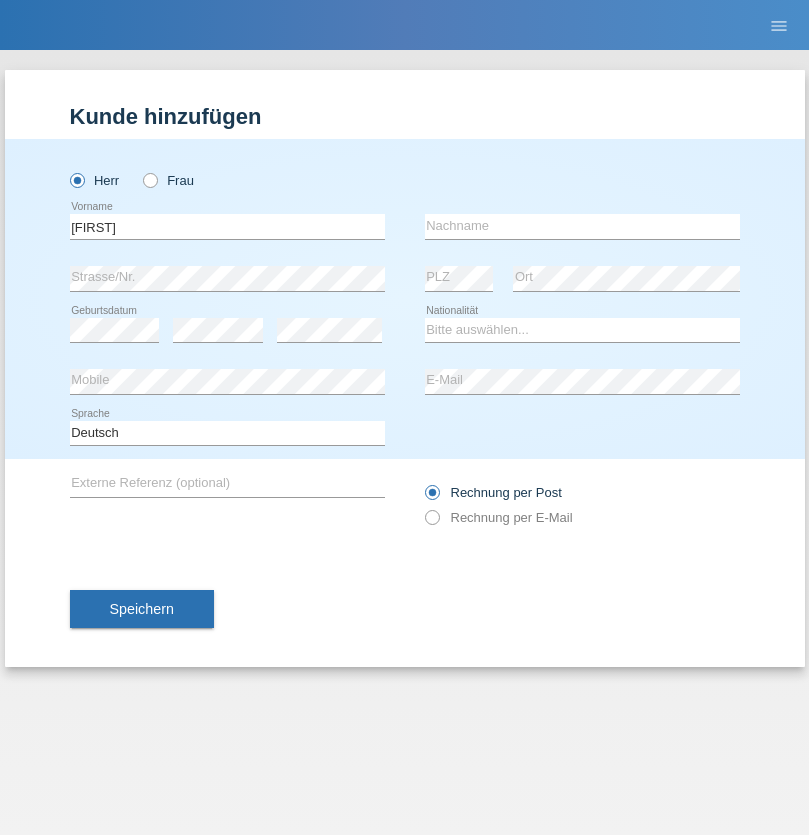 type on "Hugo" 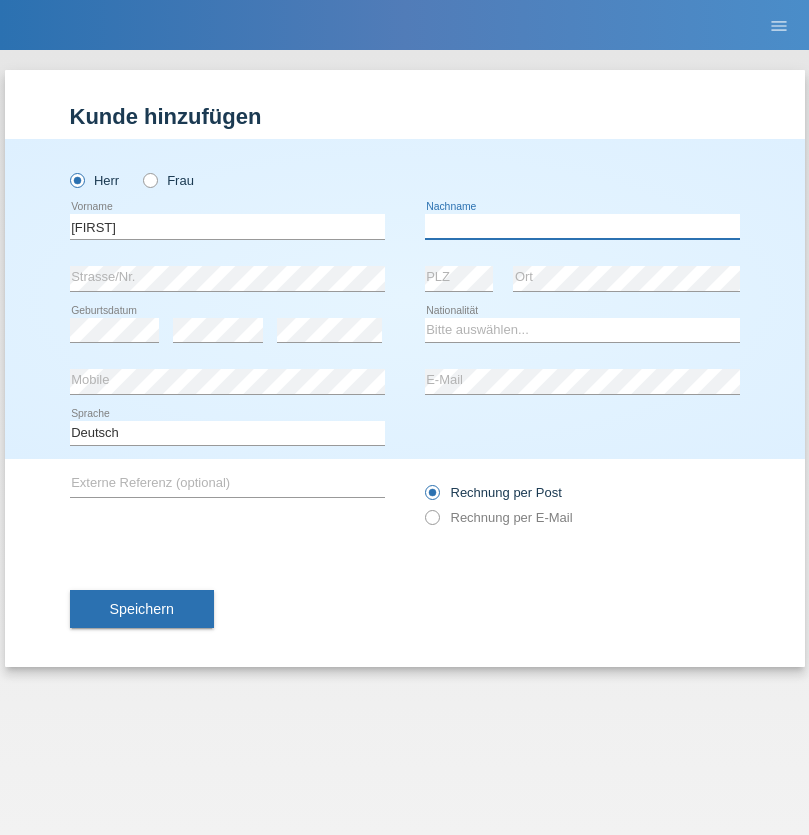 click at bounding box center [582, 226] 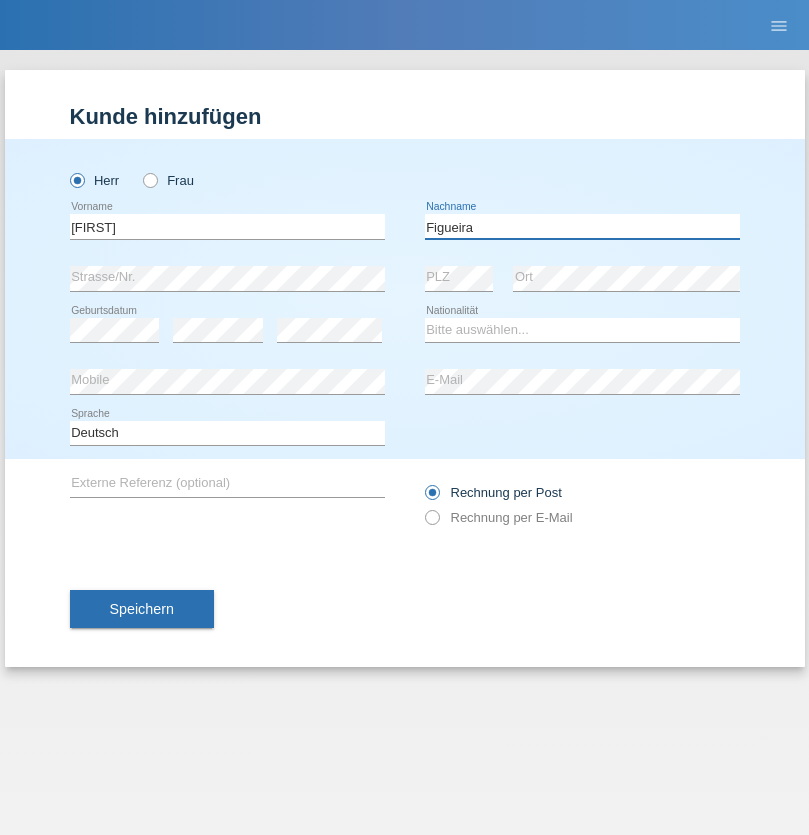 type on "Figueira" 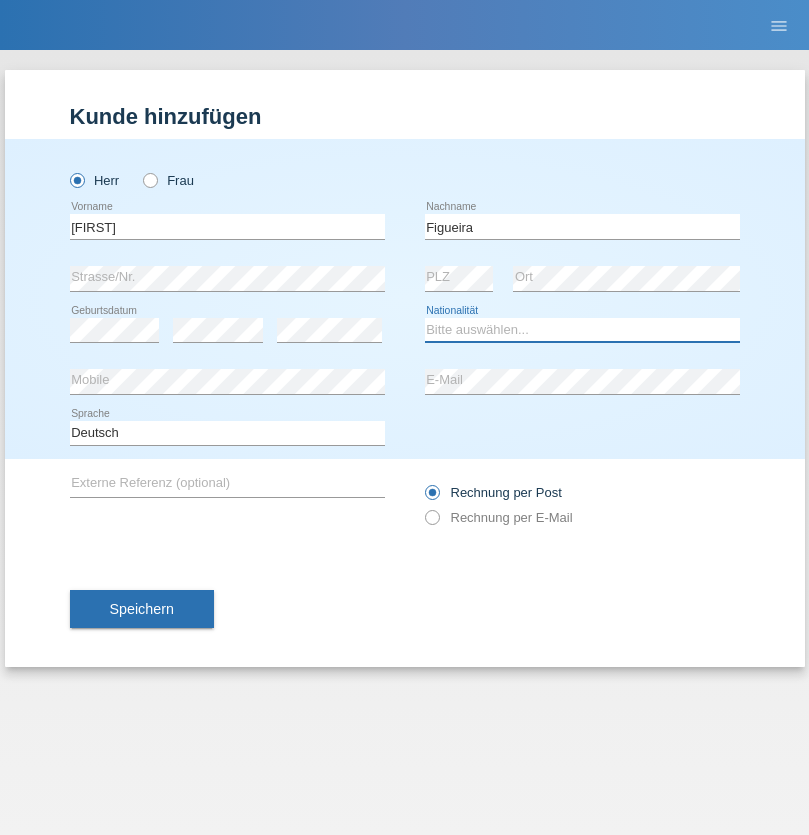 select on "PT" 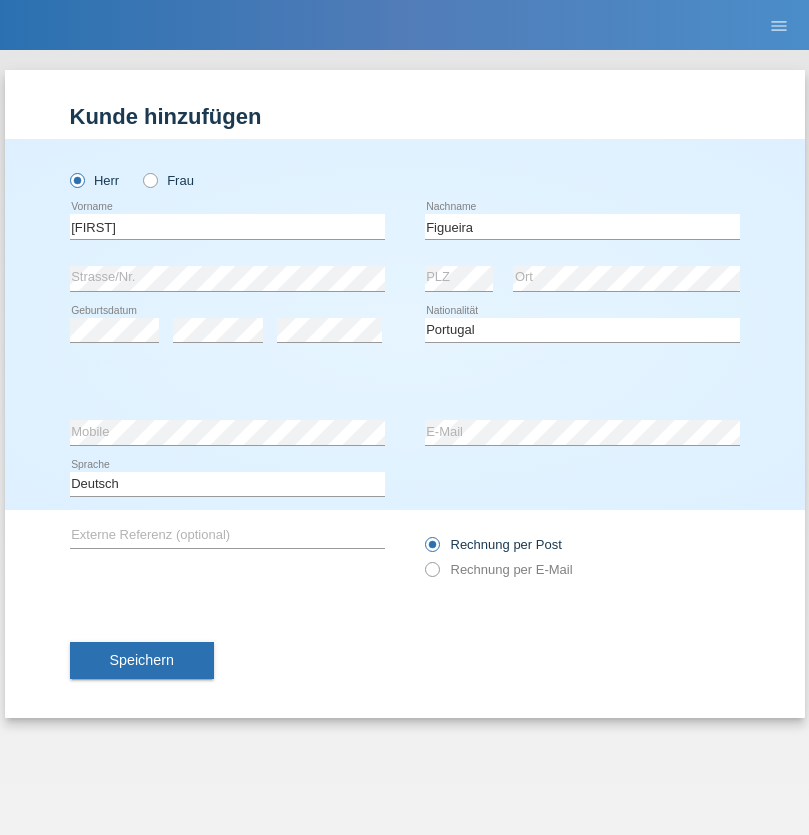 select on "C" 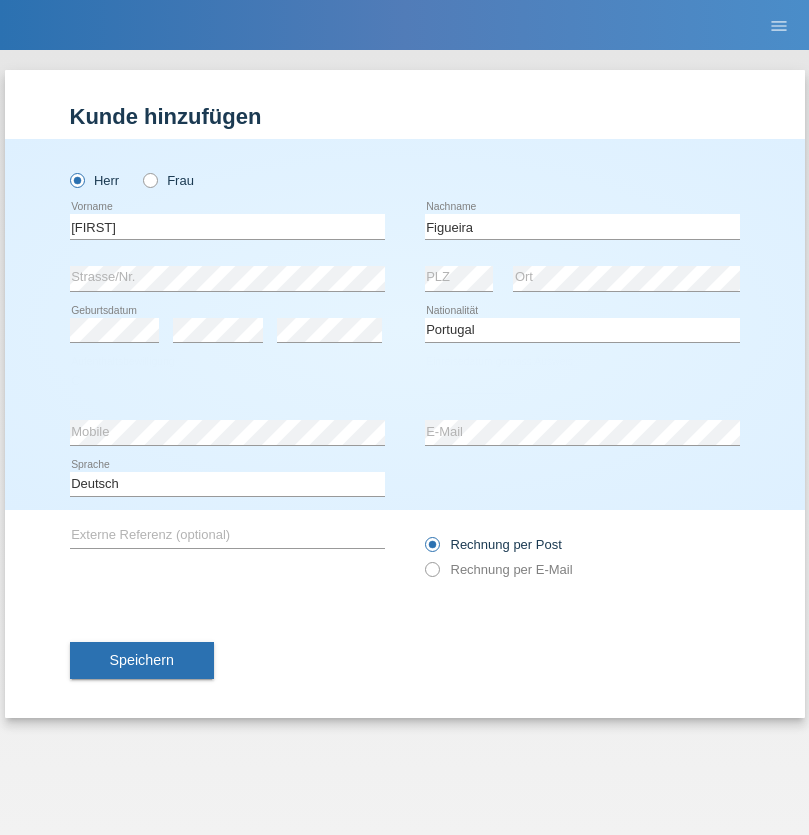 select on "04" 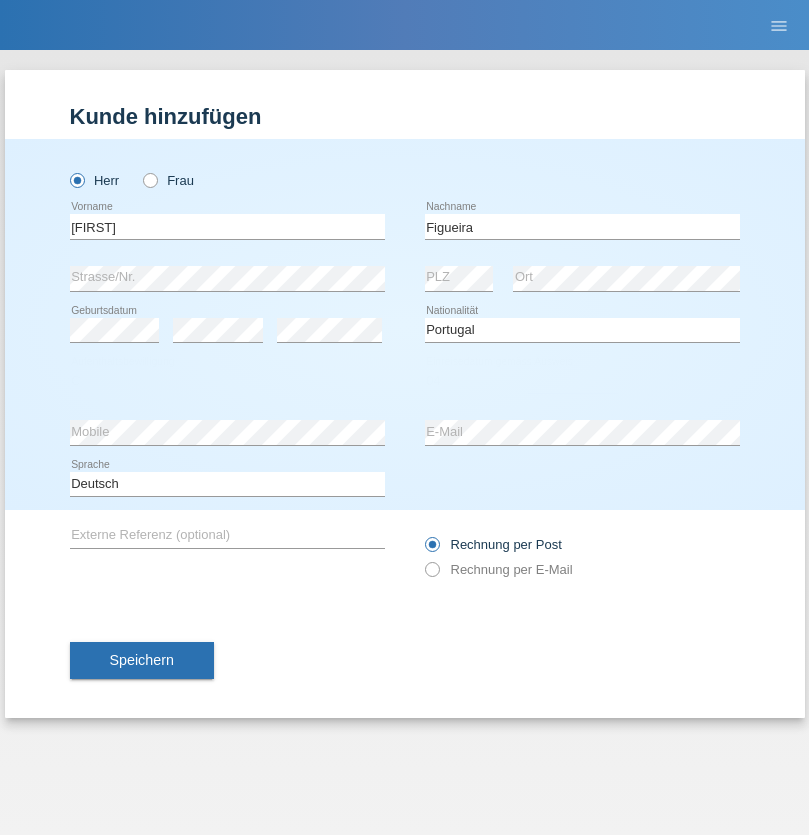 select on "02" 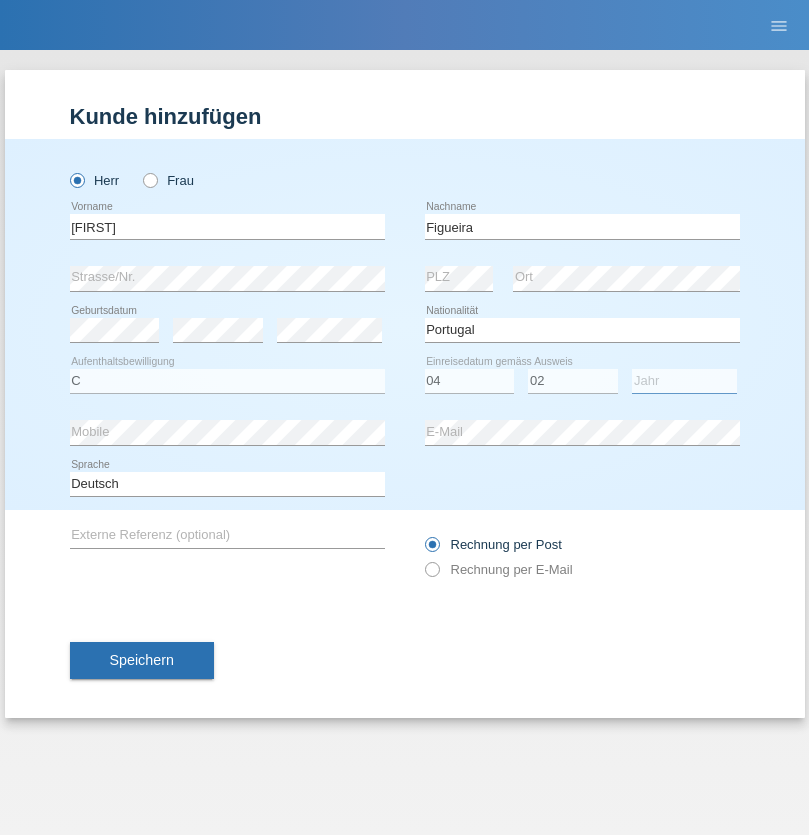 select on "2012" 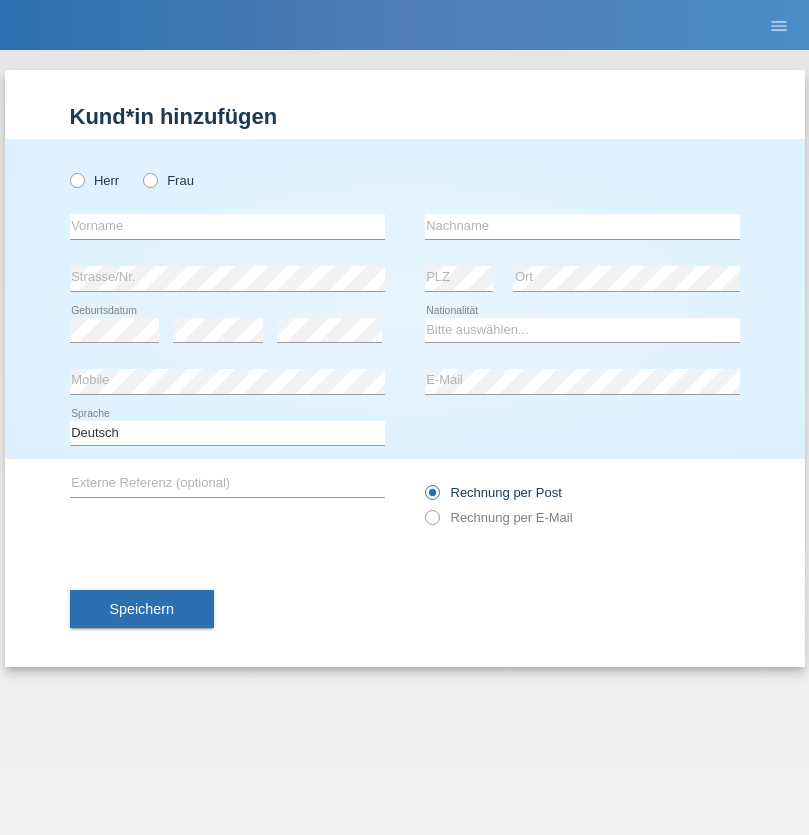 scroll, scrollTop: 0, scrollLeft: 0, axis: both 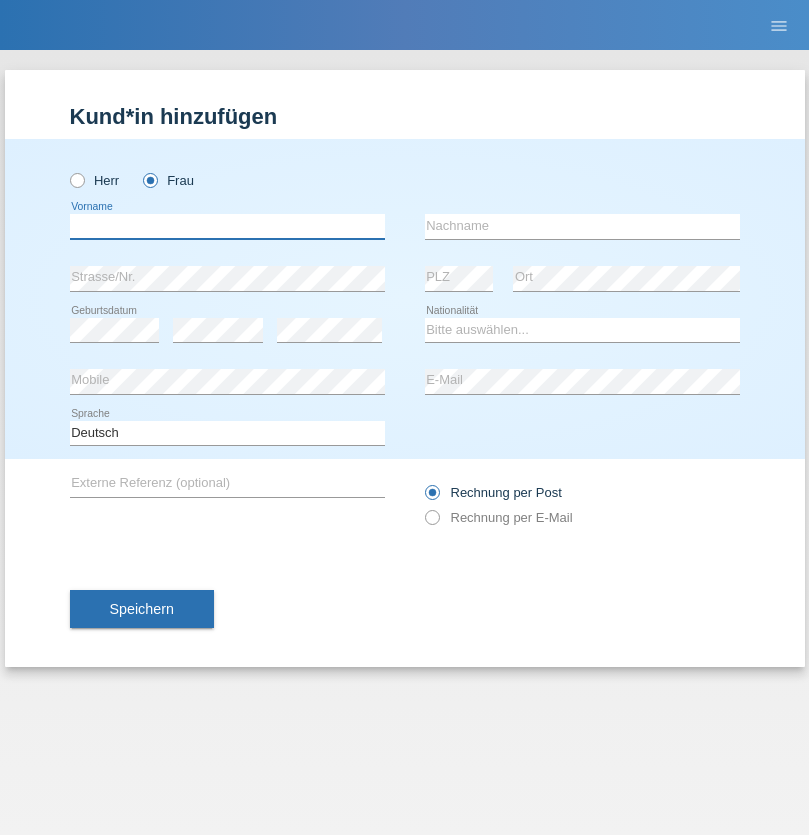 click at bounding box center (227, 226) 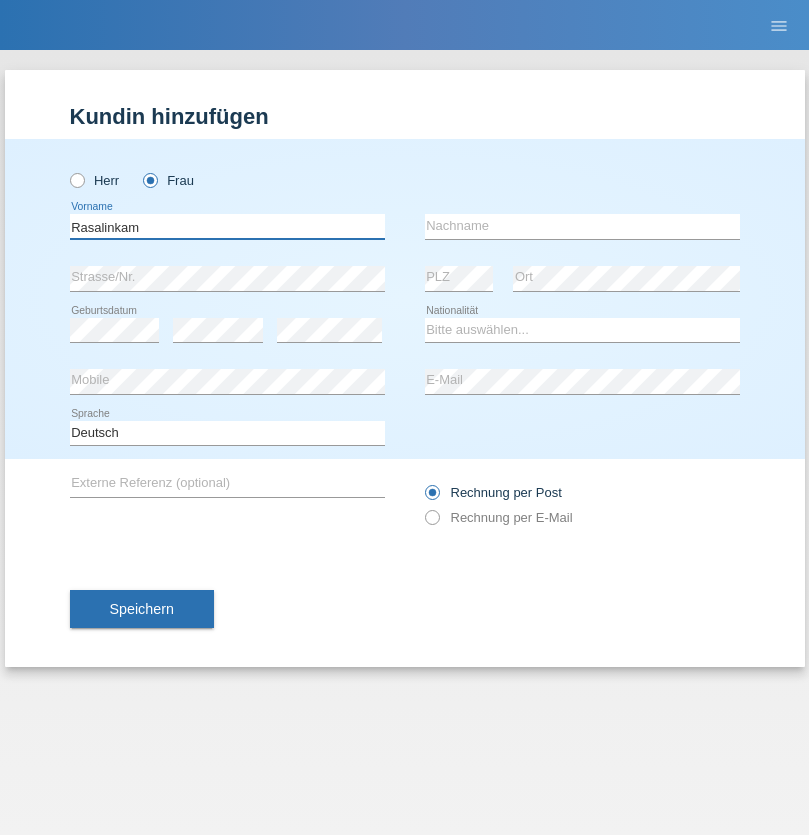 type on "Rasalinkam" 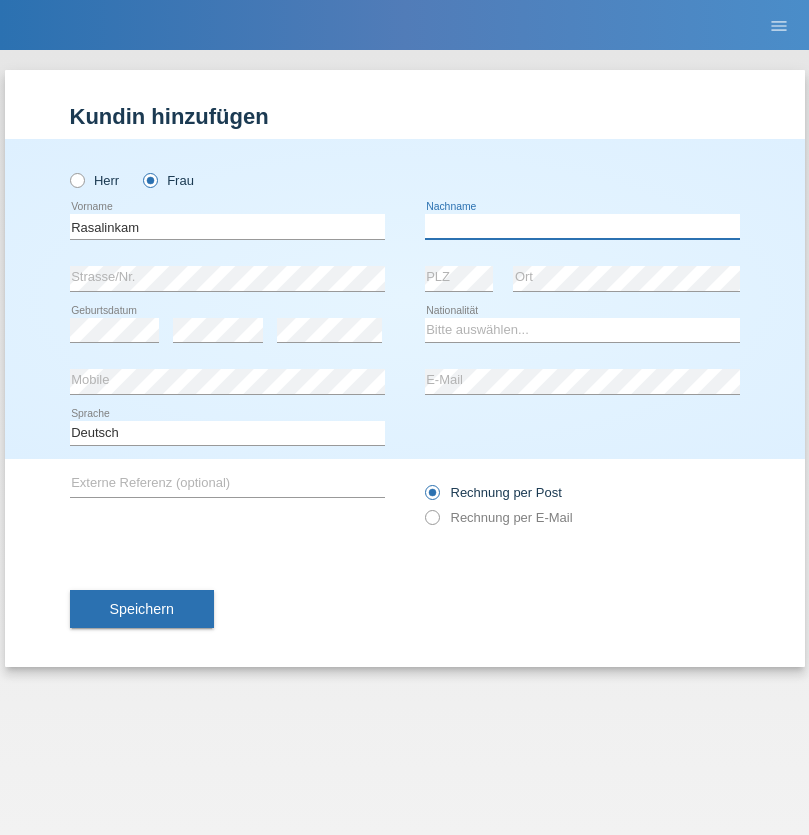 click at bounding box center (582, 226) 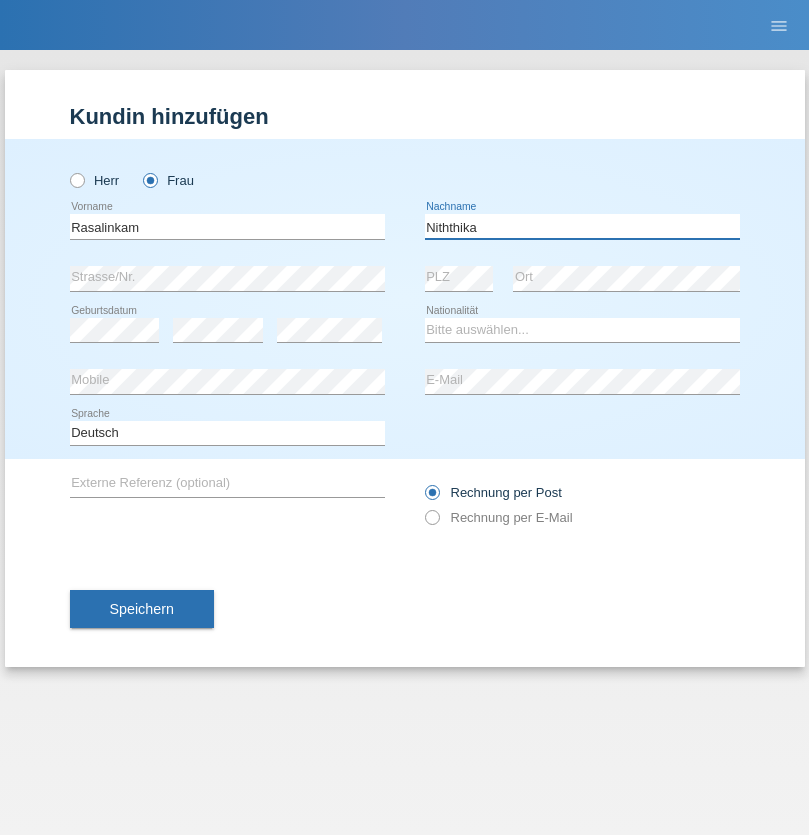 type on "Niththika" 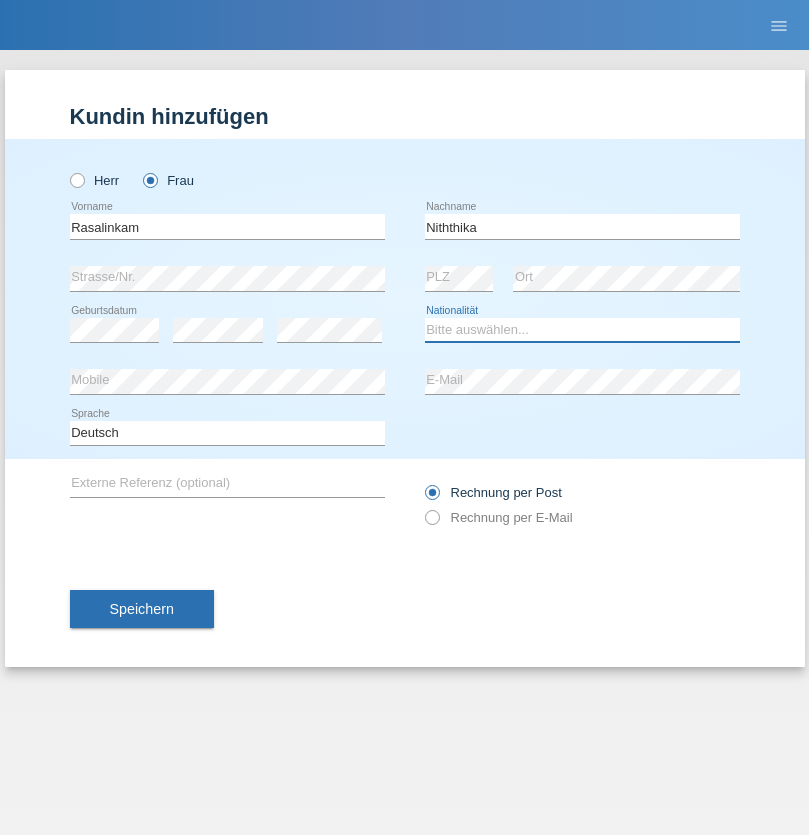 select on "LK" 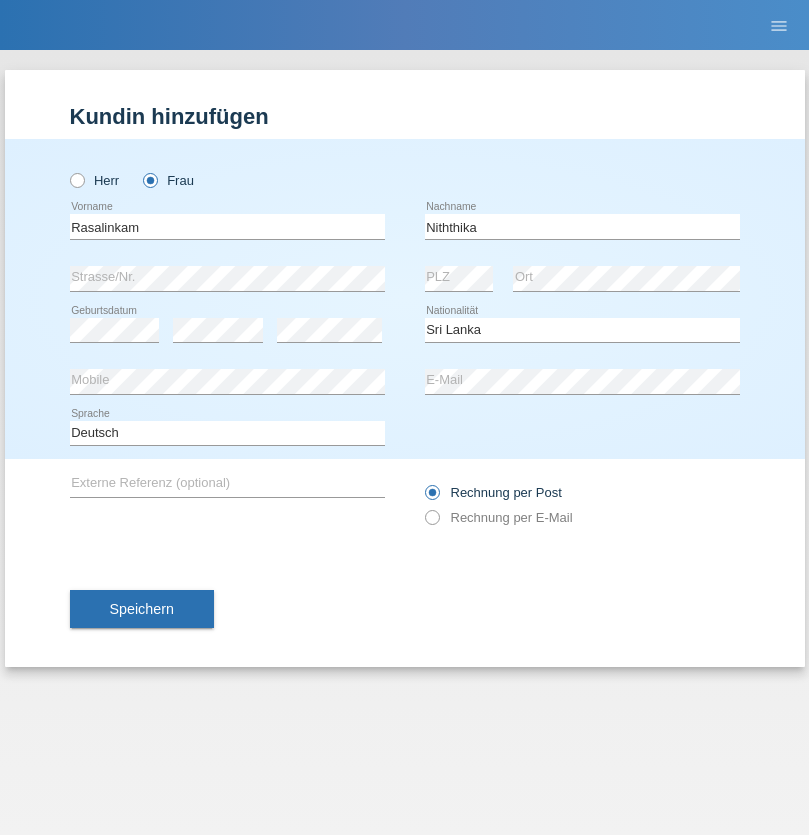 select on "C" 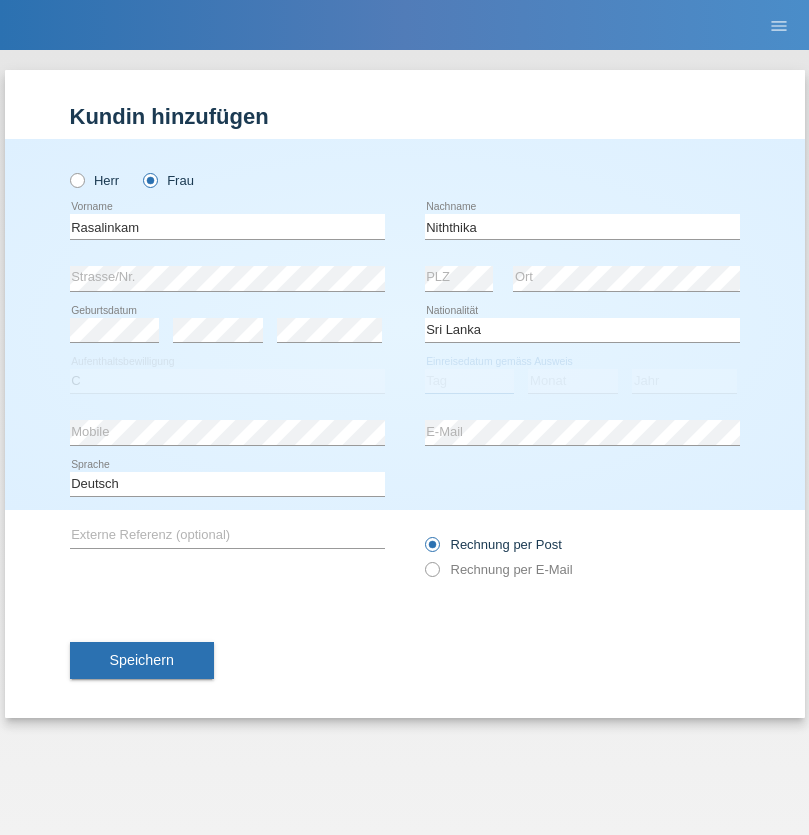 select on "04" 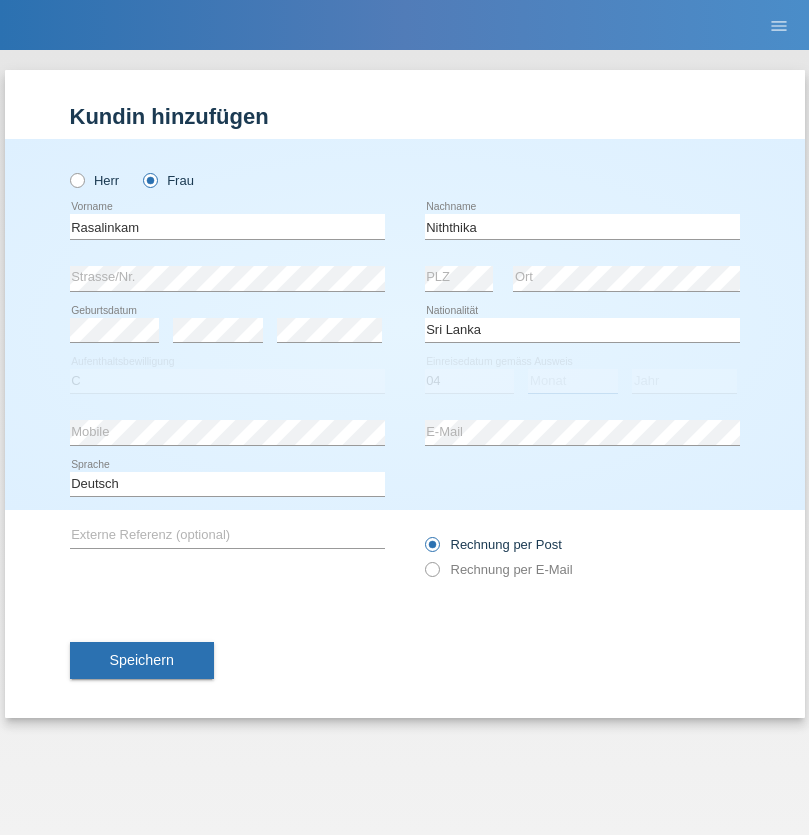 select on "08" 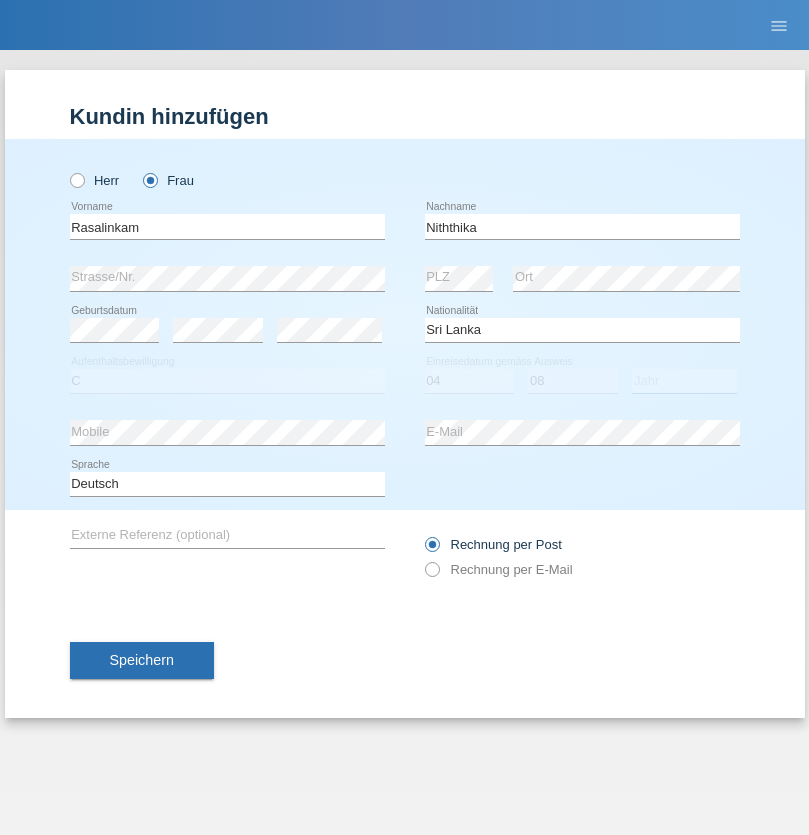 select on "2021" 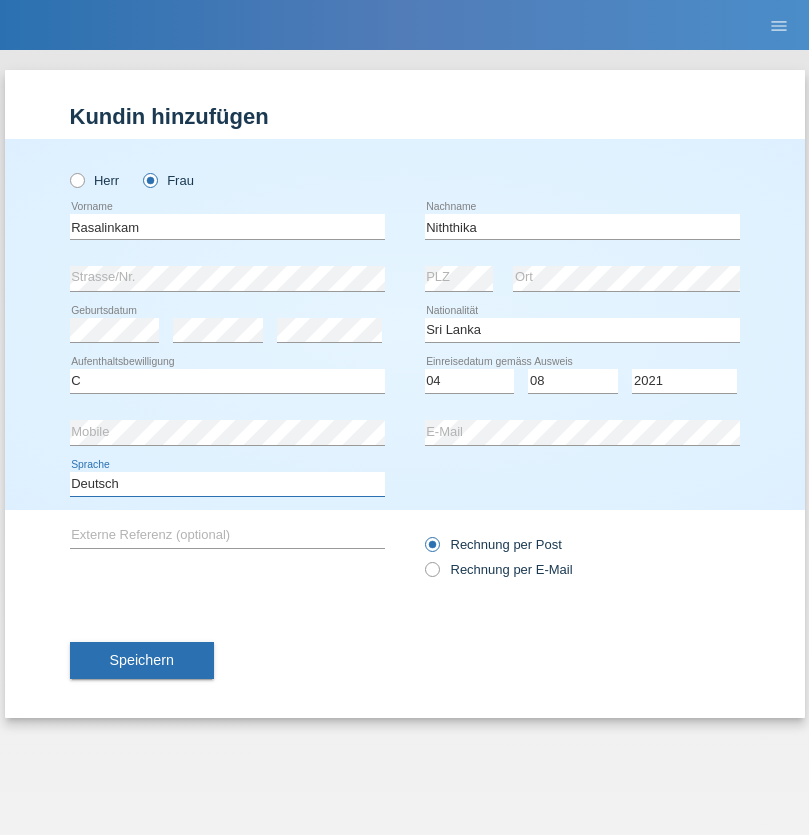 select on "en" 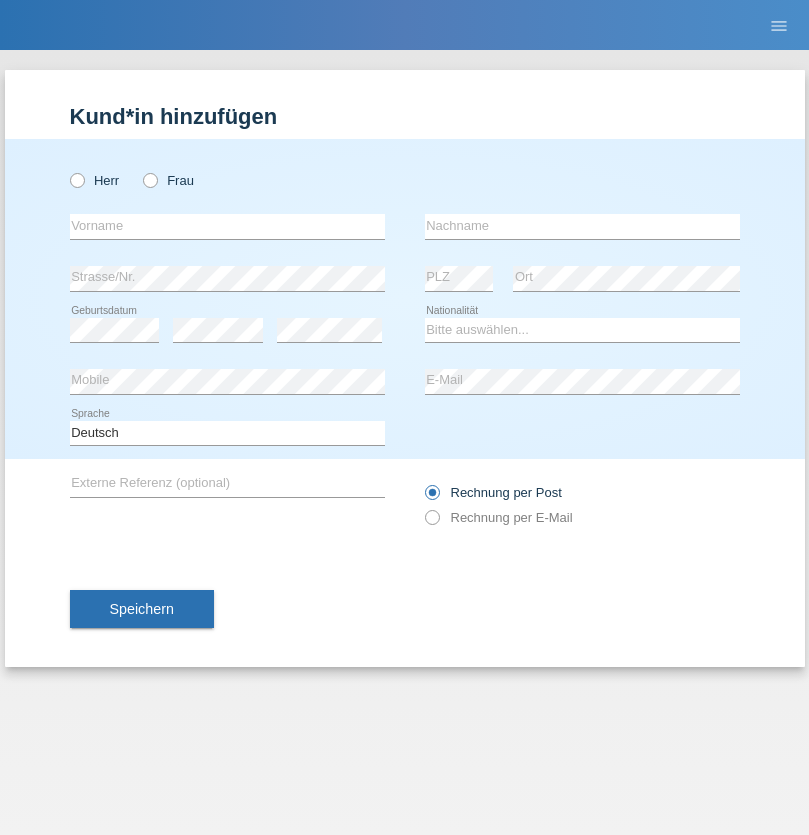 scroll, scrollTop: 0, scrollLeft: 0, axis: both 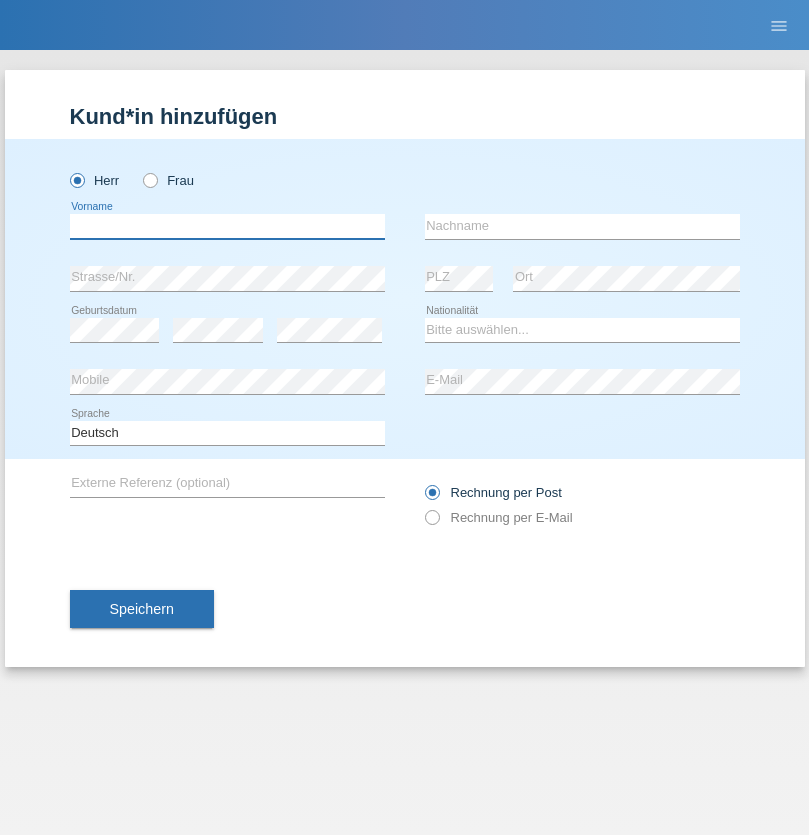 click at bounding box center (227, 226) 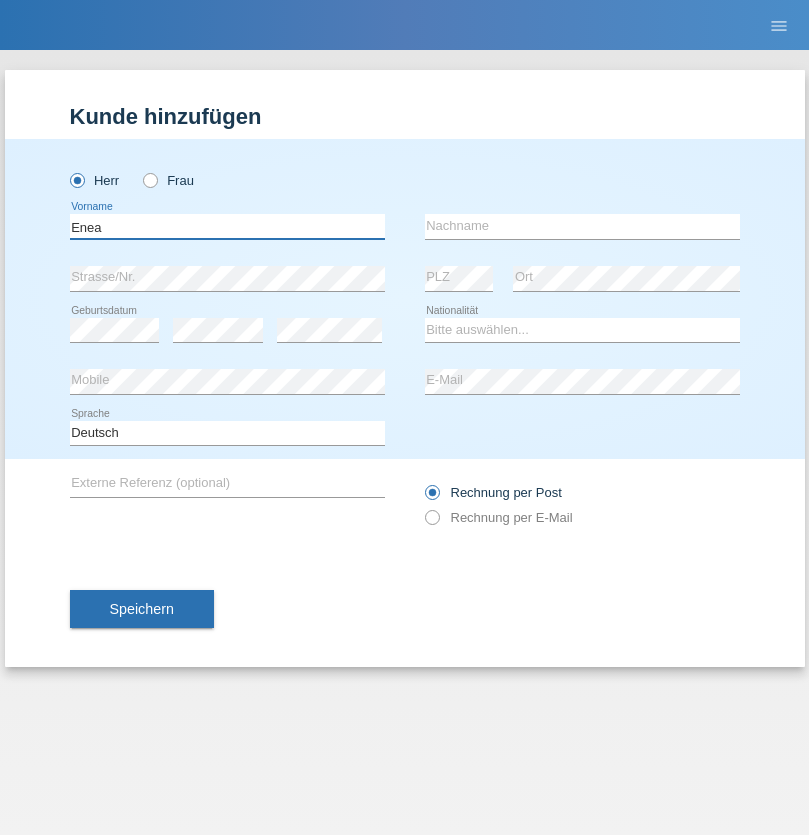 type on "Enea" 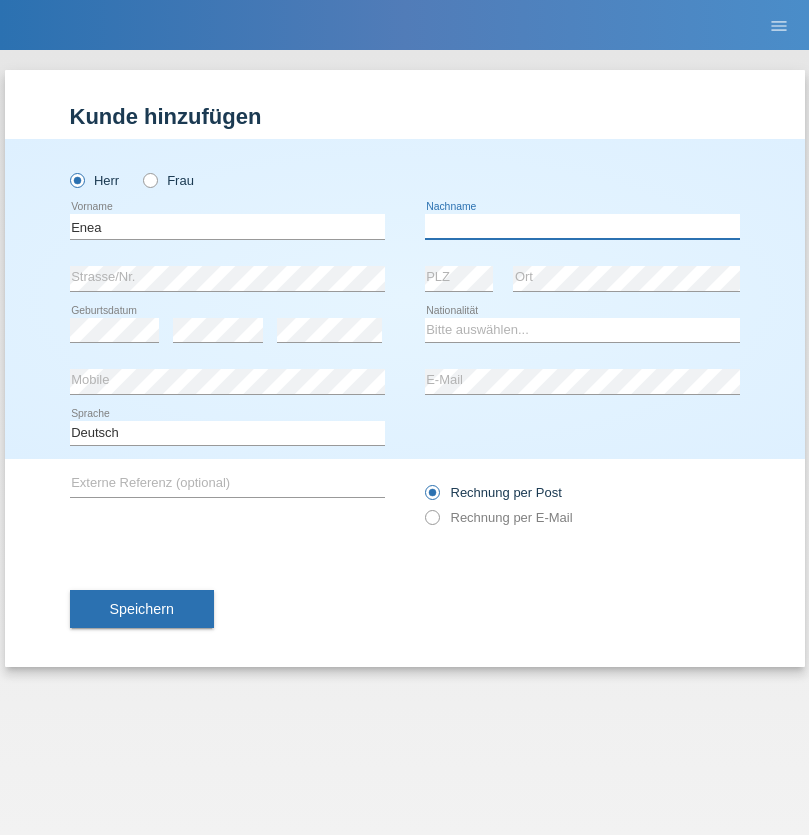 click at bounding box center (582, 226) 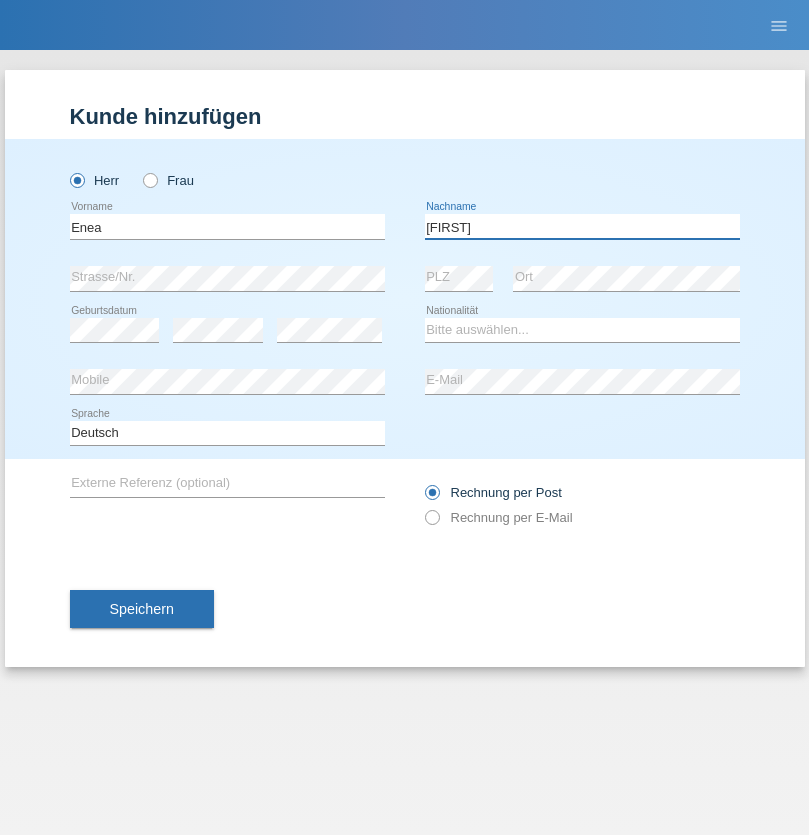 type on "Andrei" 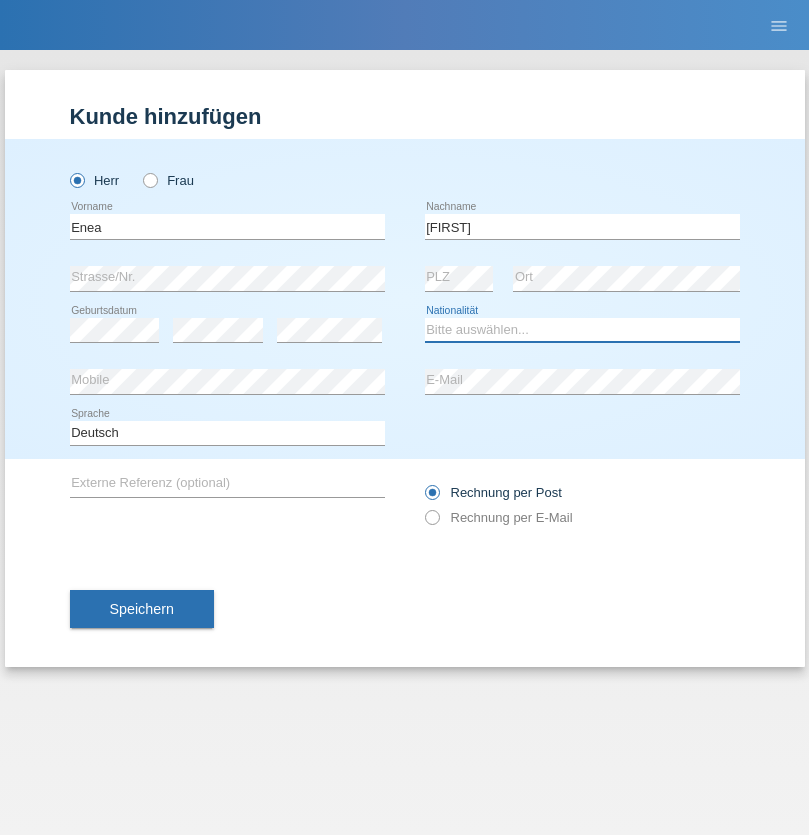 select on "OM" 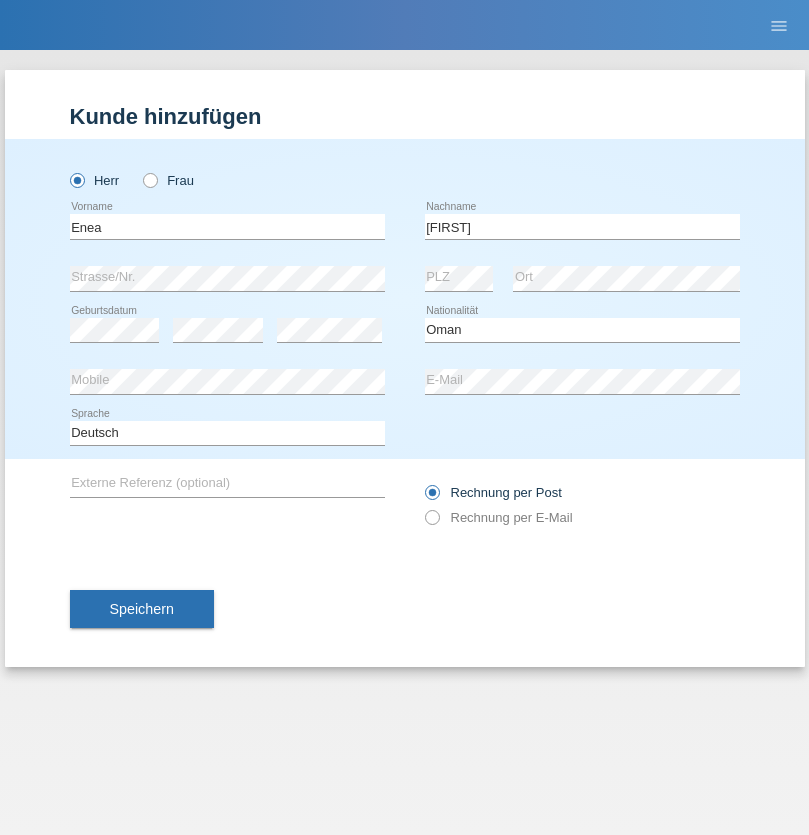 select on "C" 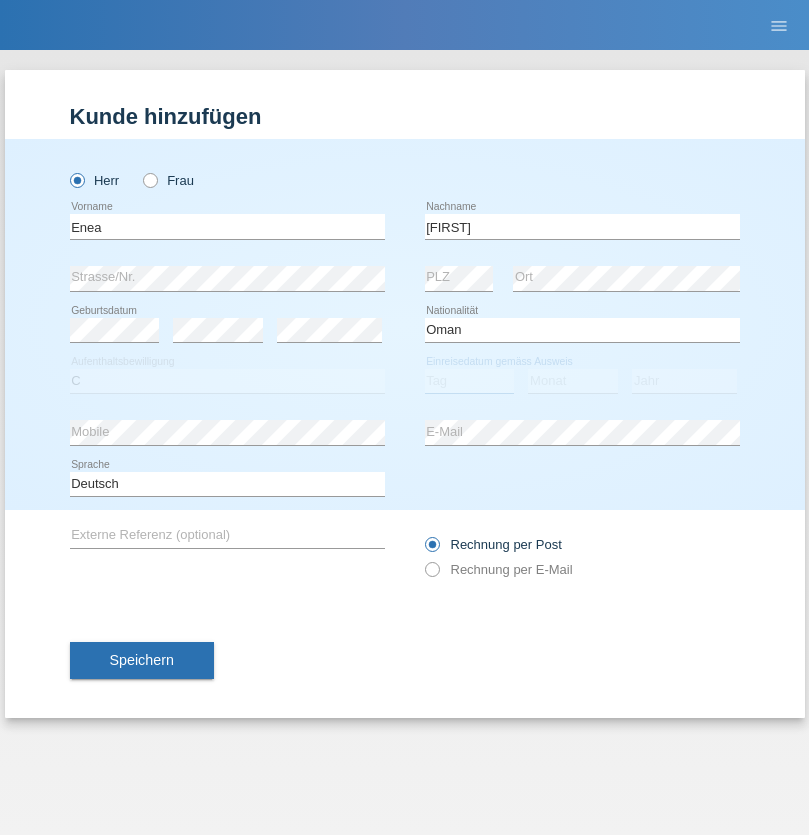 select on "17" 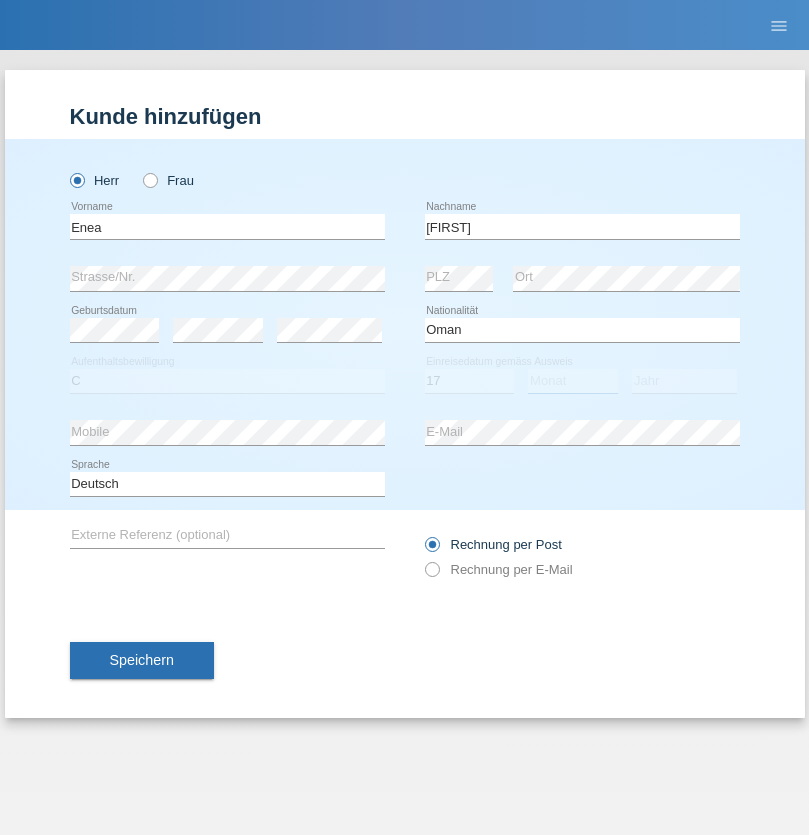 select on "06" 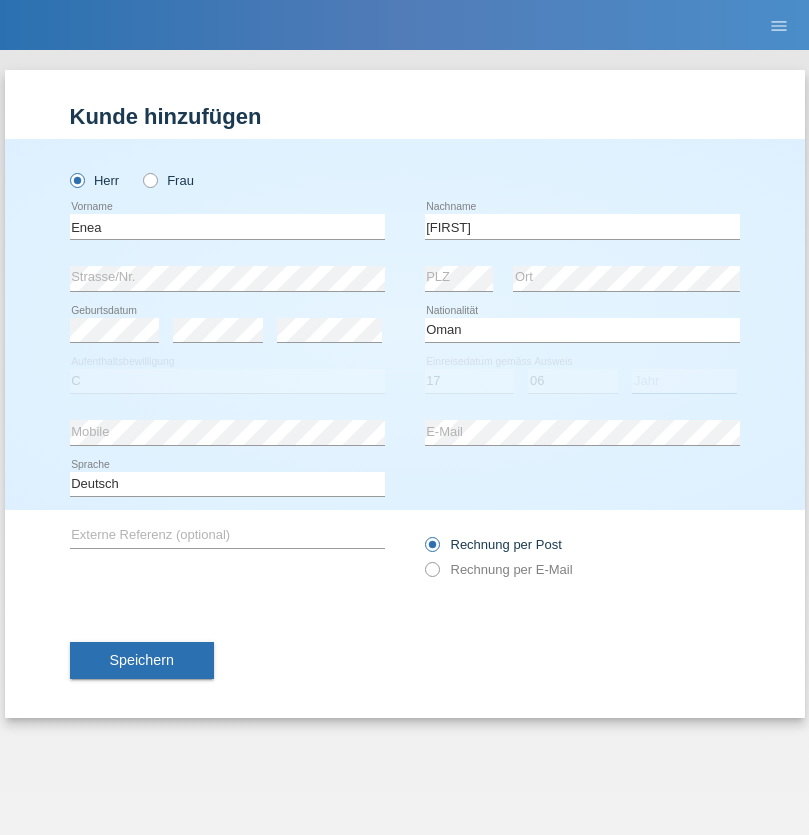select on "2021" 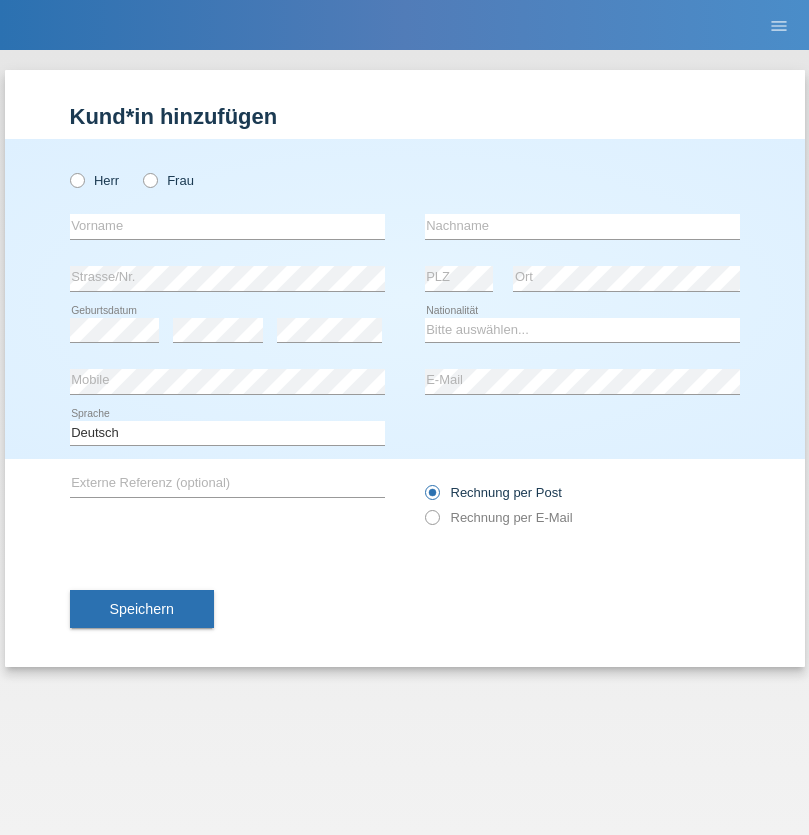 scroll, scrollTop: 0, scrollLeft: 0, axis: both 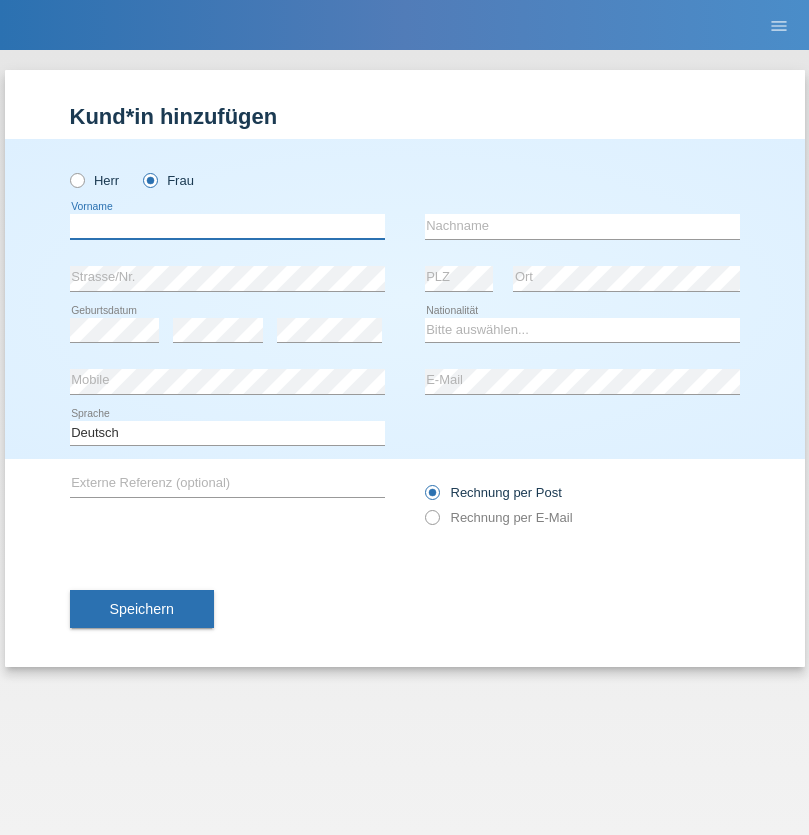 click at bounding box center [227, 226] 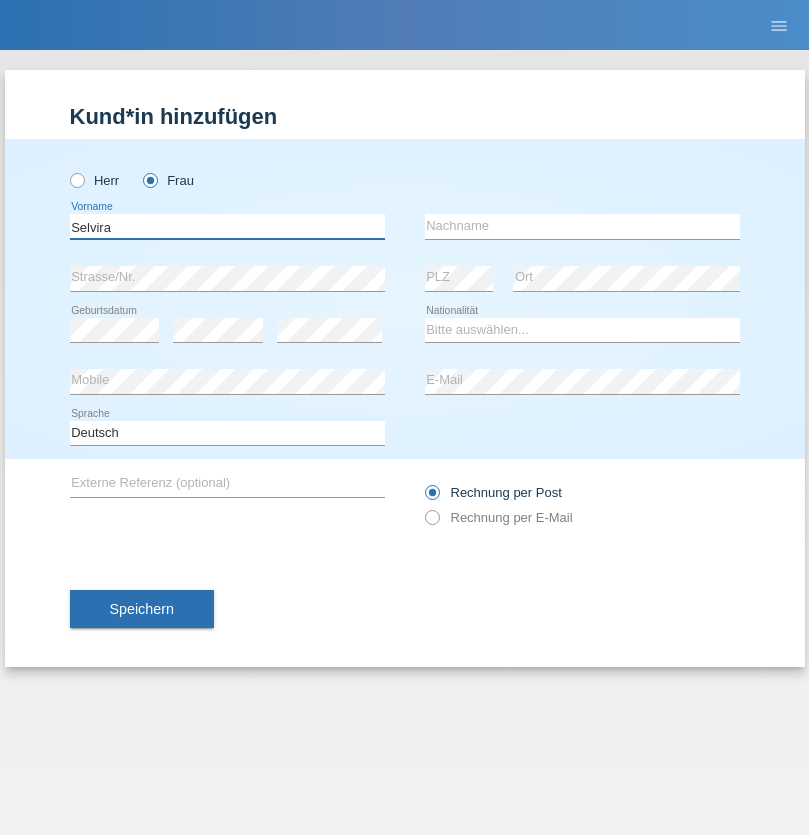type on "Selvira" 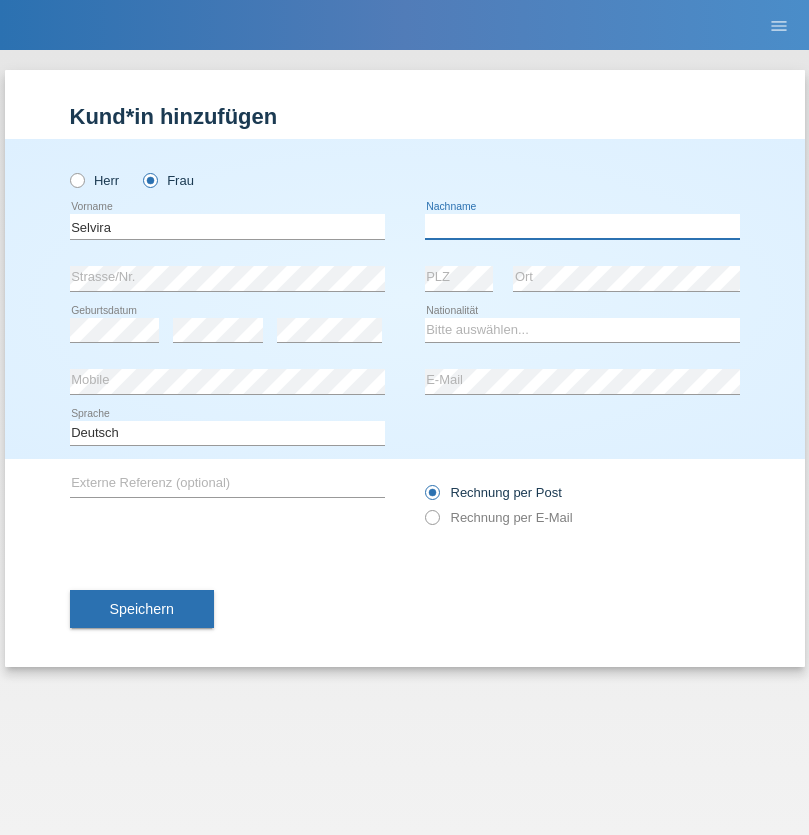 click at bounding box center [582, 226] 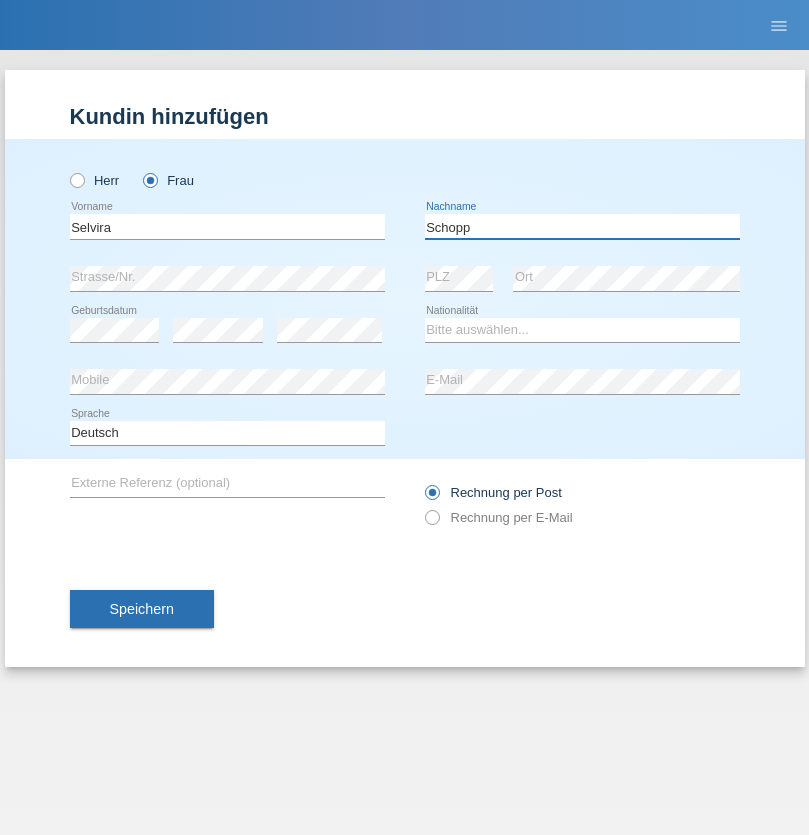 type on "Schopp" 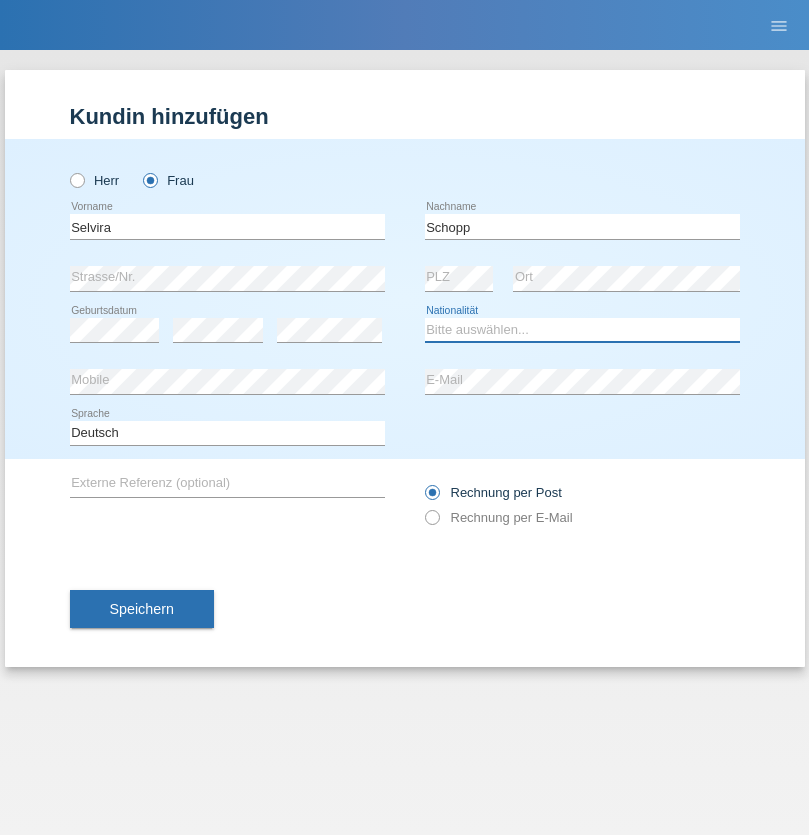 select on "CH" 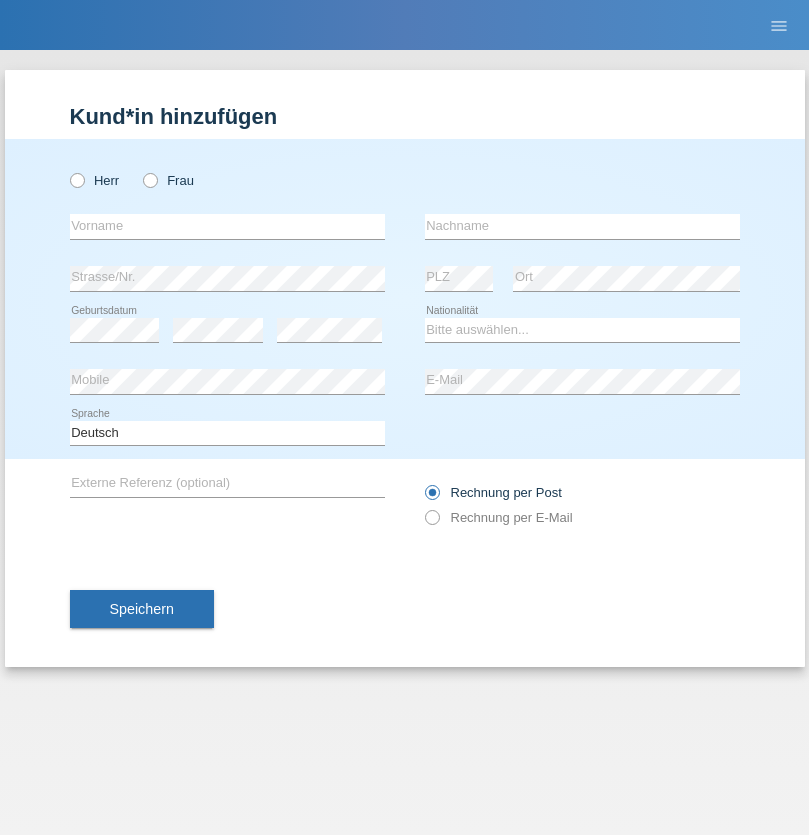 scroll, scrollTop: 0, scrollLeft: 0, axis: both 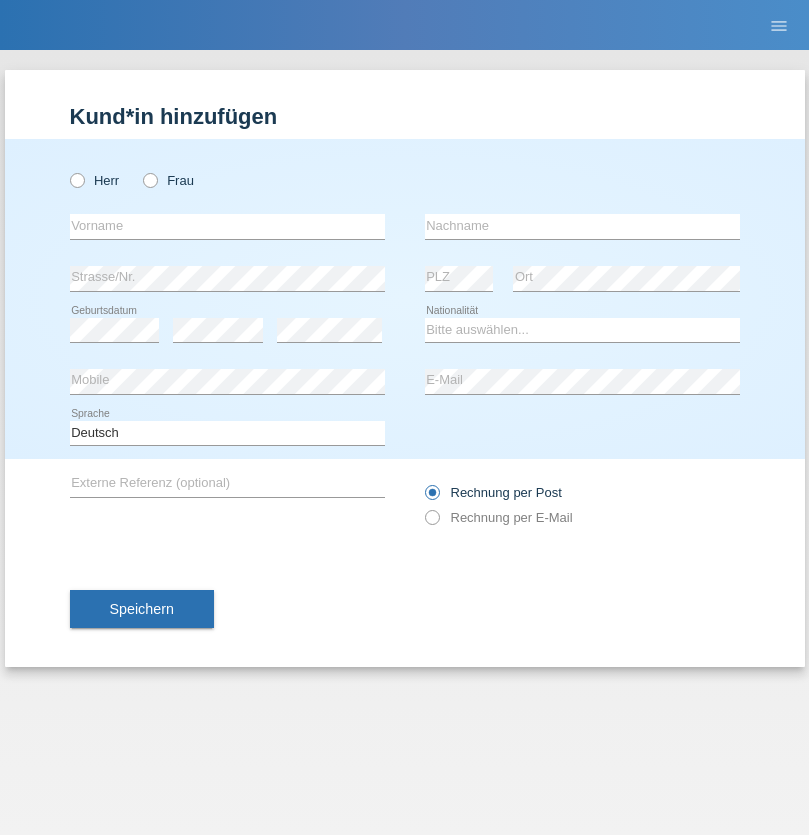 radio on "true" 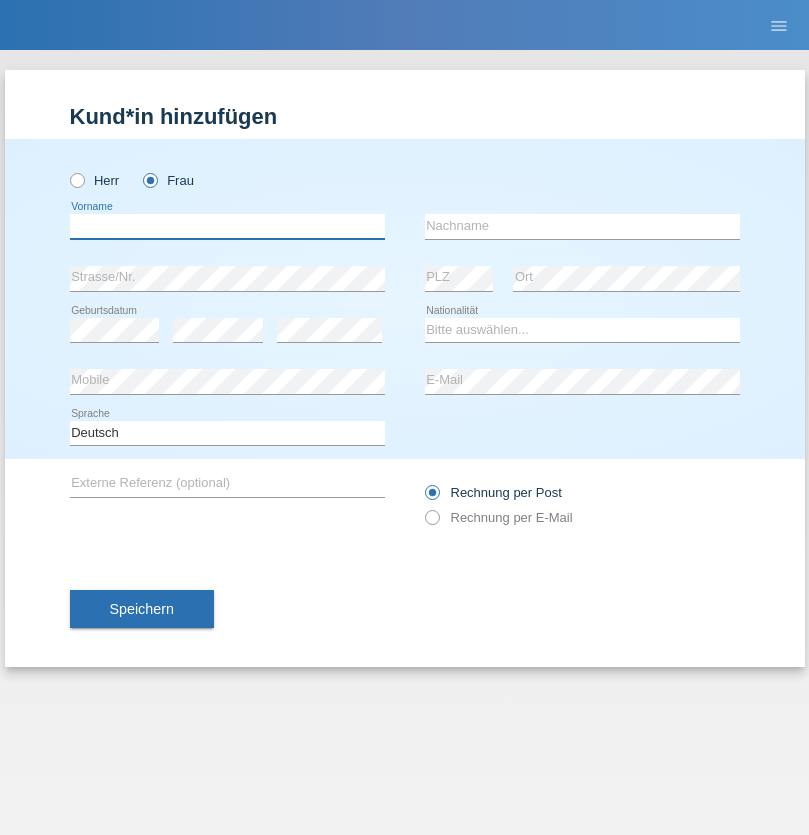 click at bounding box center [227, 226] 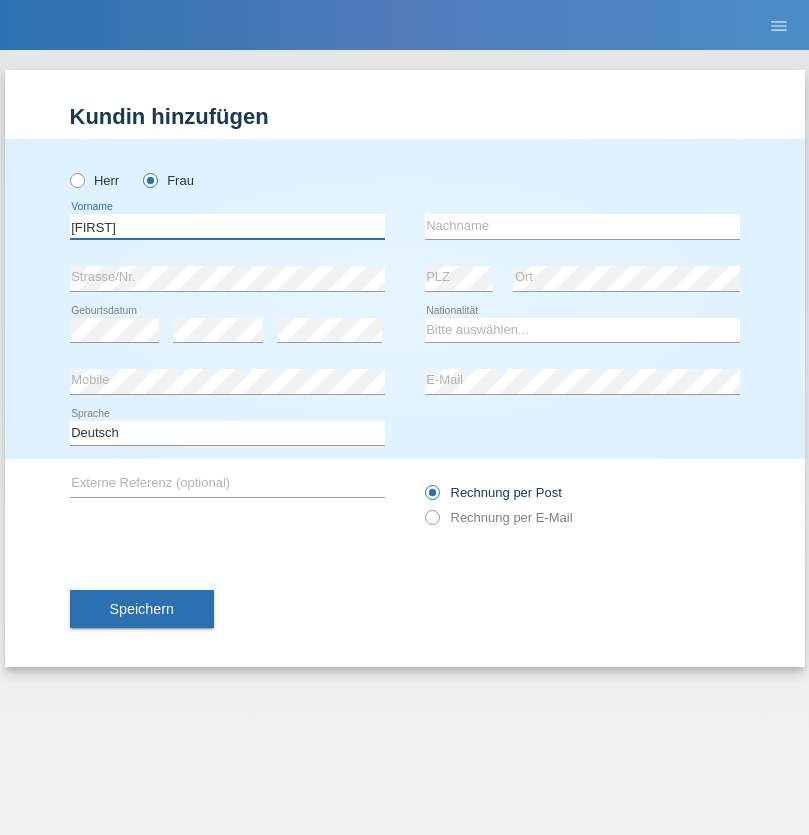 type on "[FIRST]" 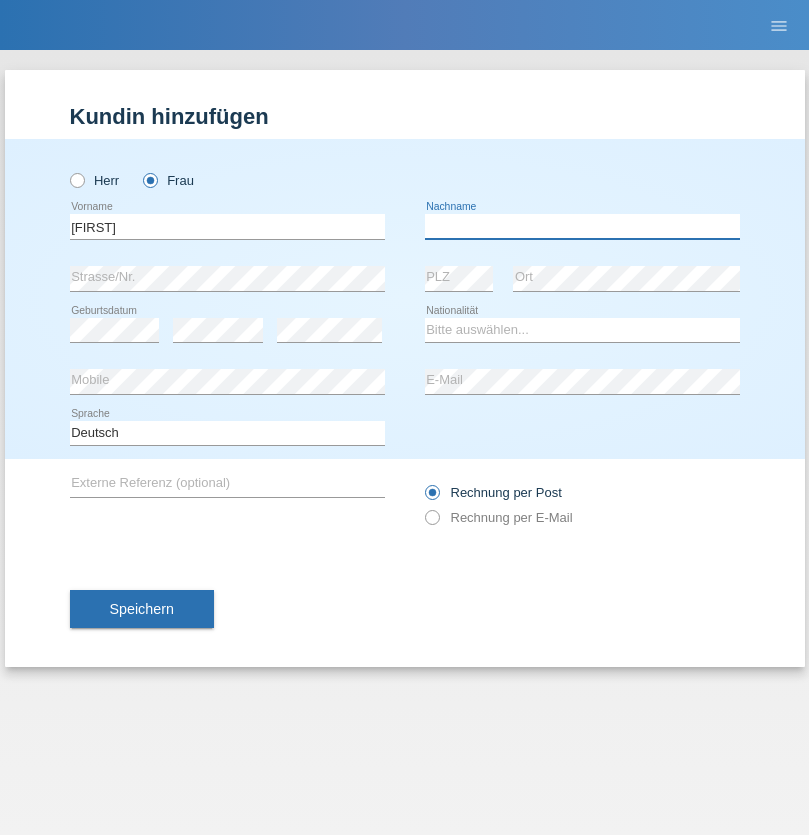 click at bounding box center [582, 226] 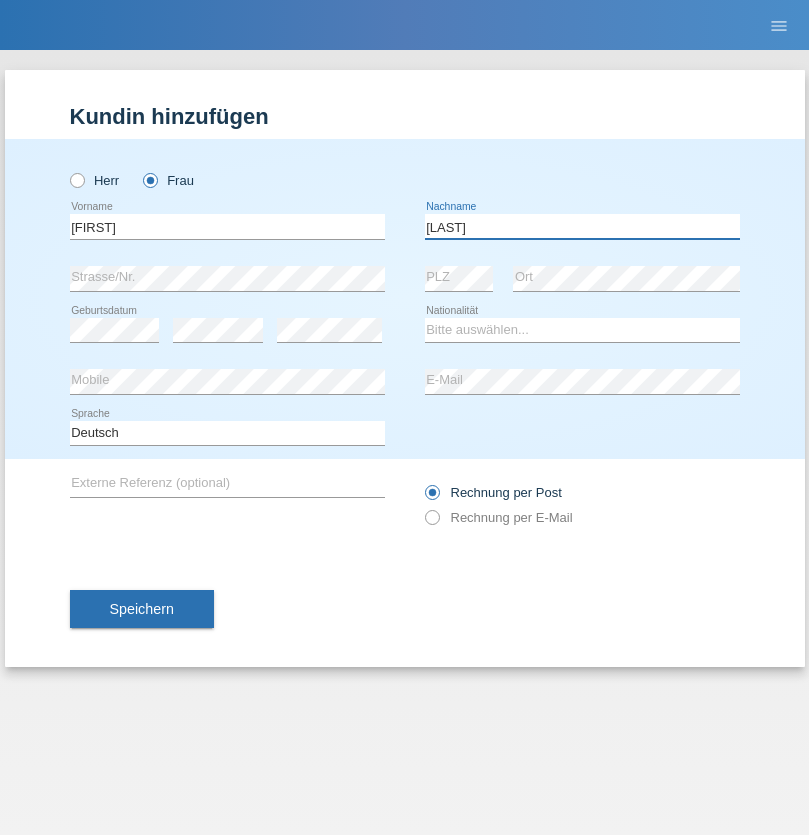 type on "[LAST]" 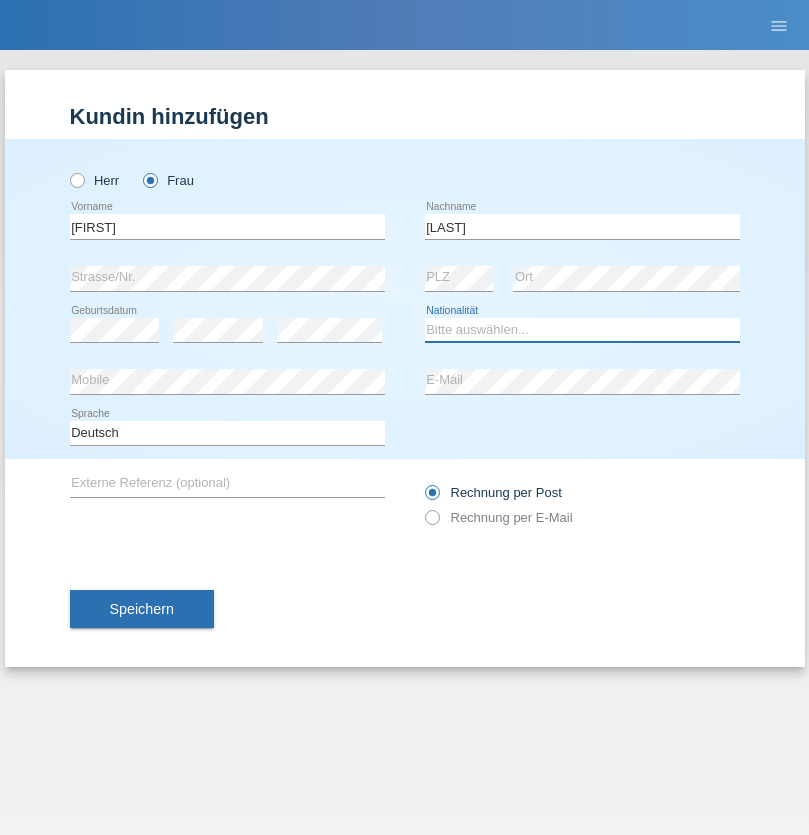 select on "SK" 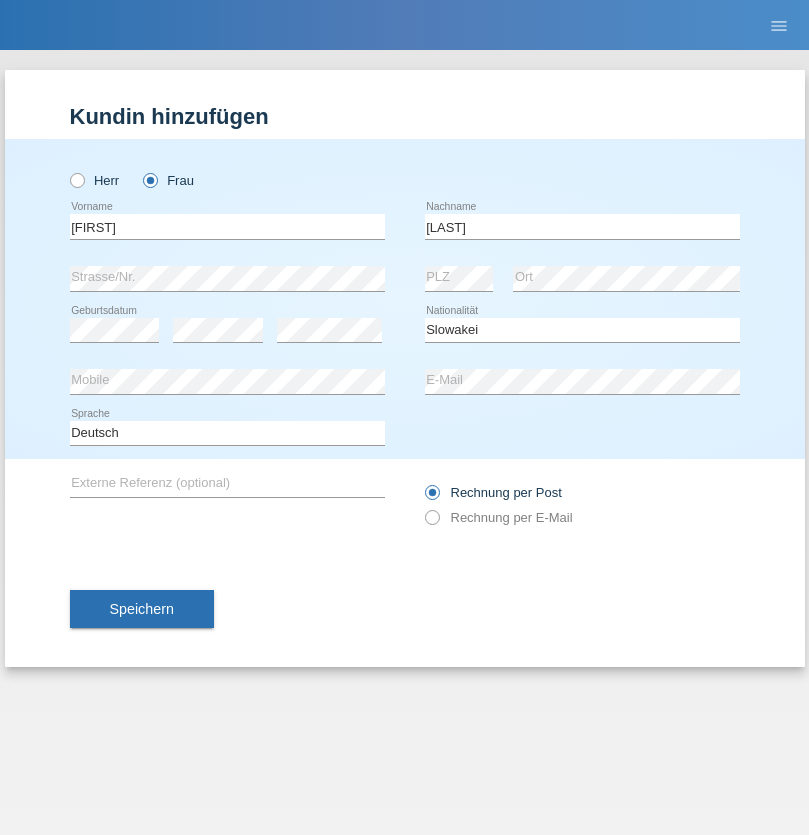 select on "C" 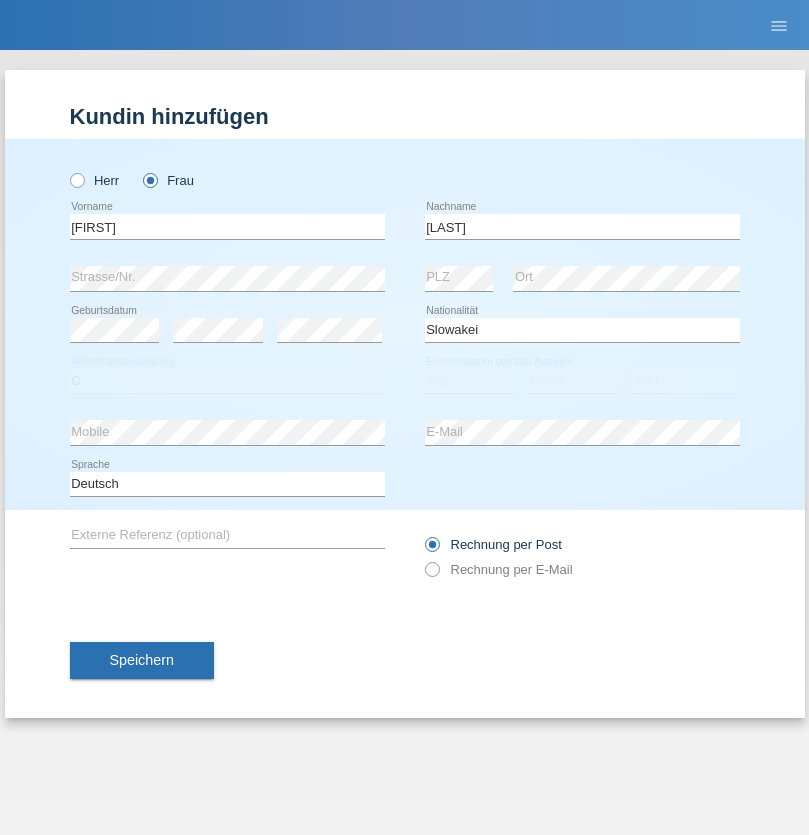 select on "05" 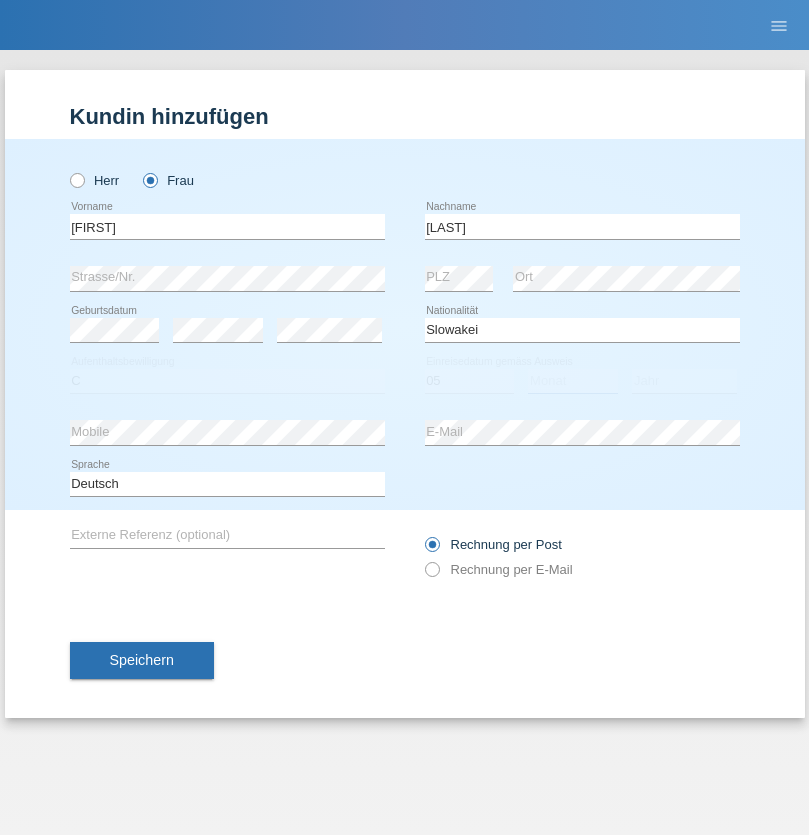 select on "04" 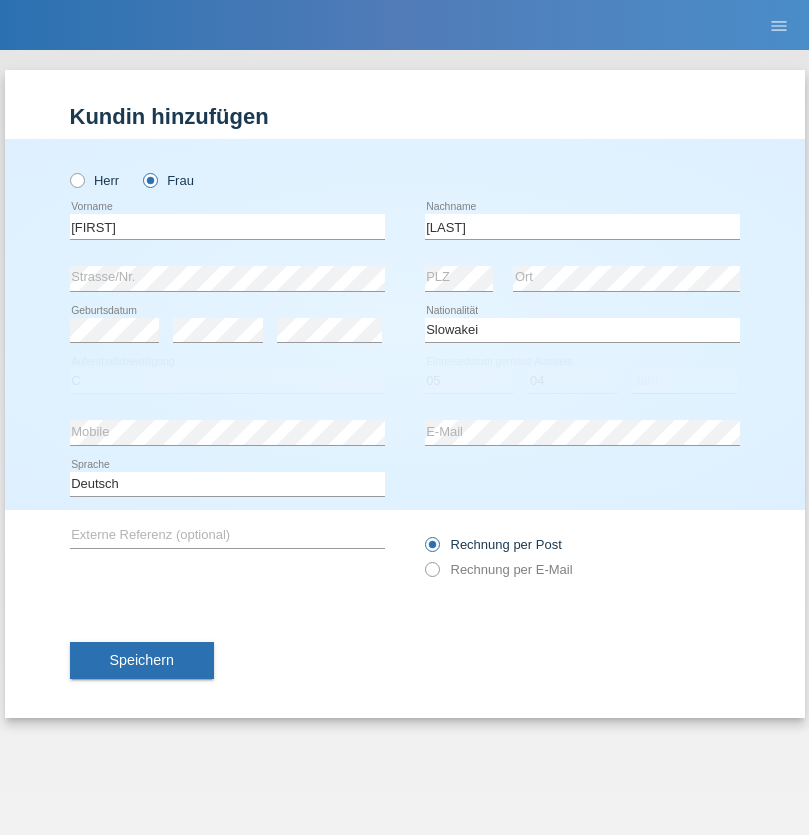 select on "2014" 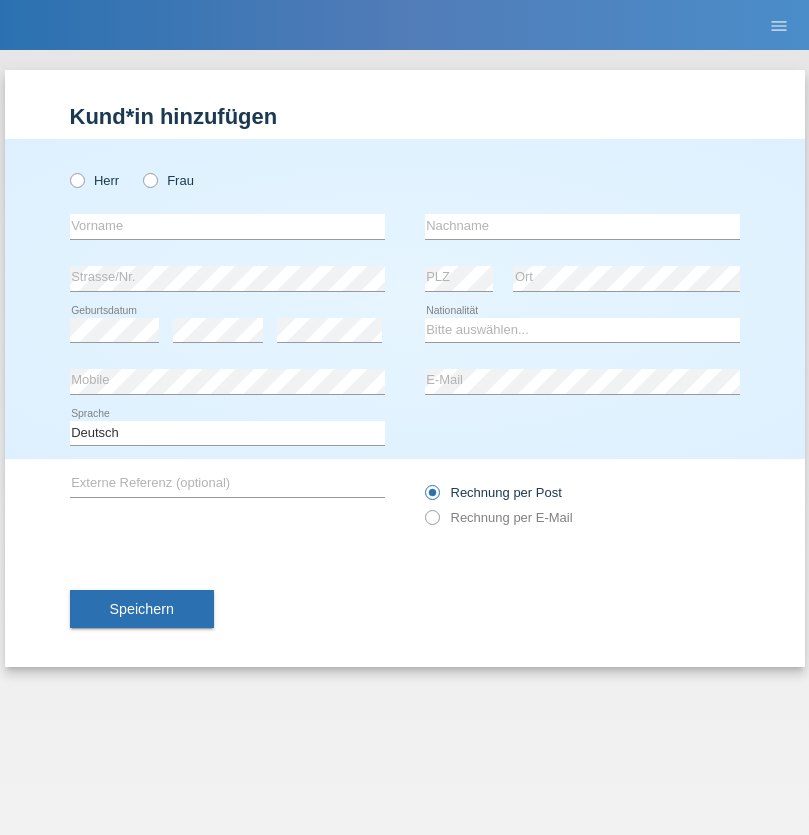 scroll, scrollTop: 0, scrollLeft: 0, axis: both 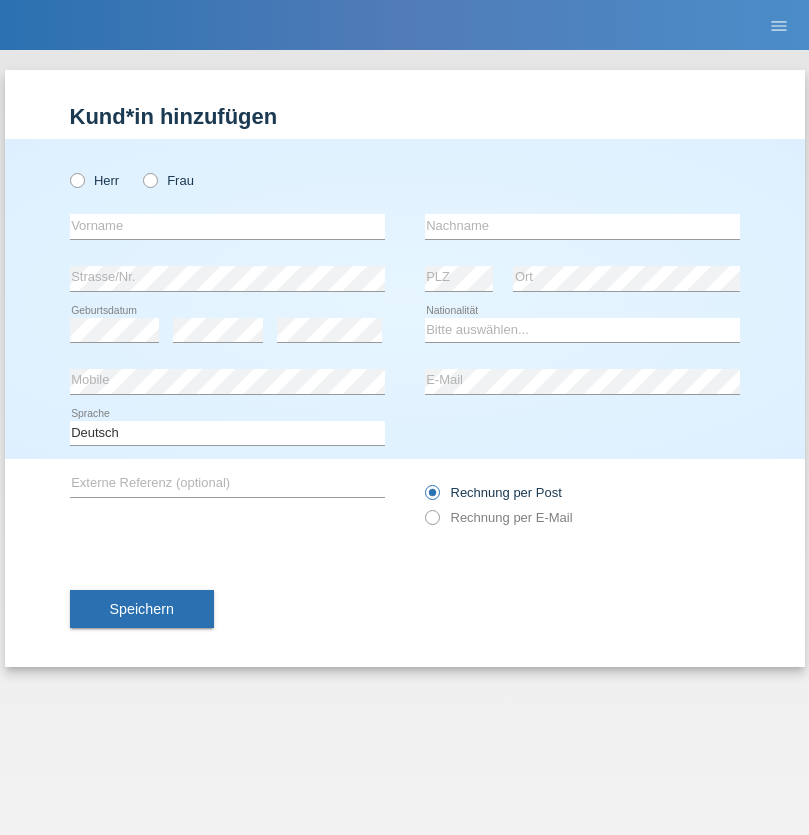 radio on "true" 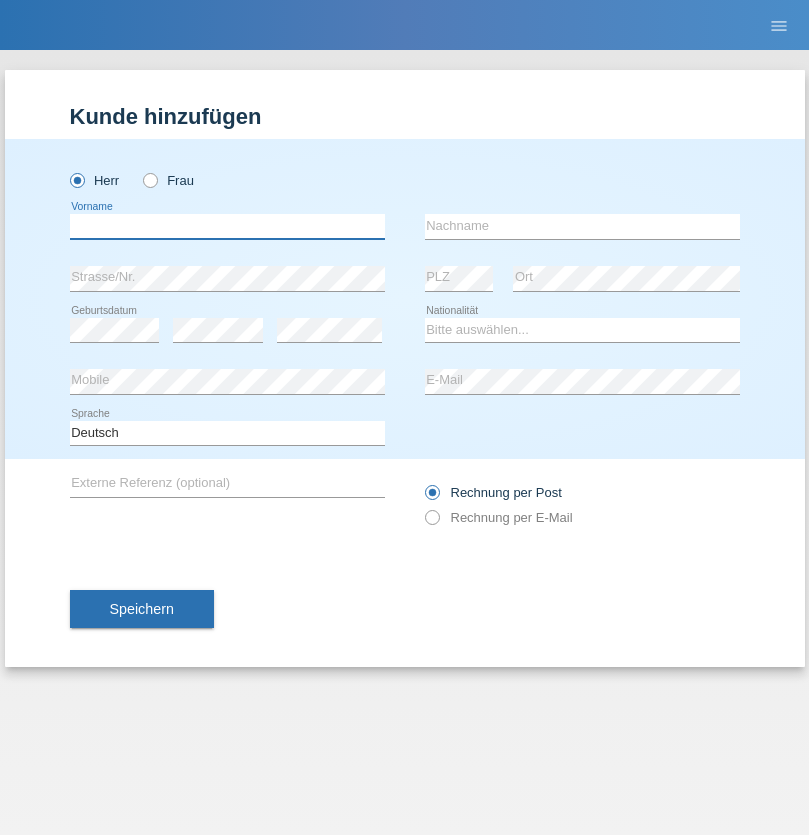 click at bounding box center [227, 226] 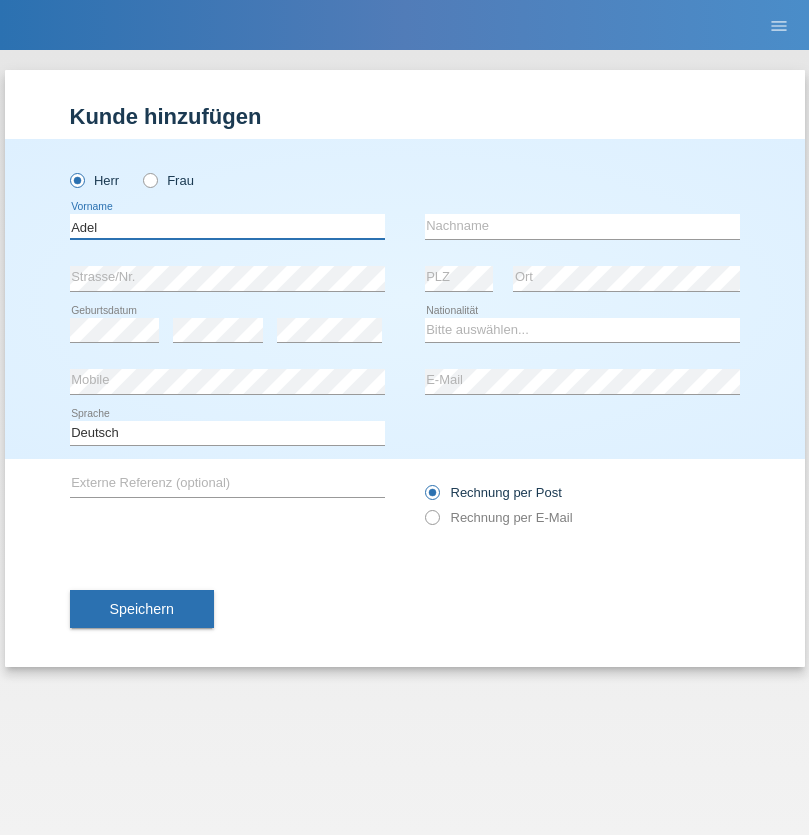 type on "Adel" 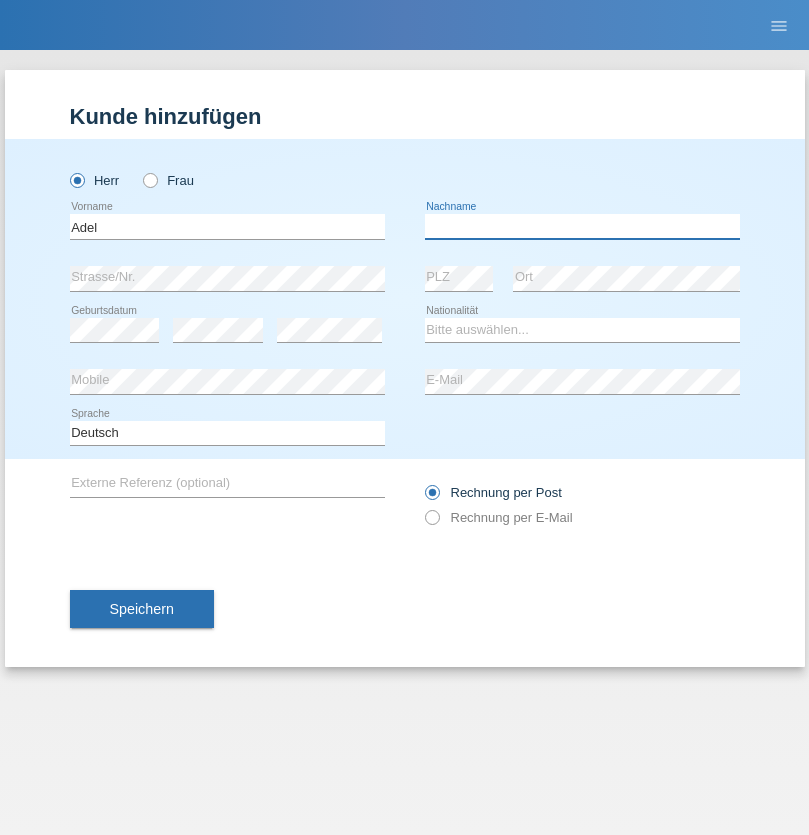 click at bounding box center (582, 226) 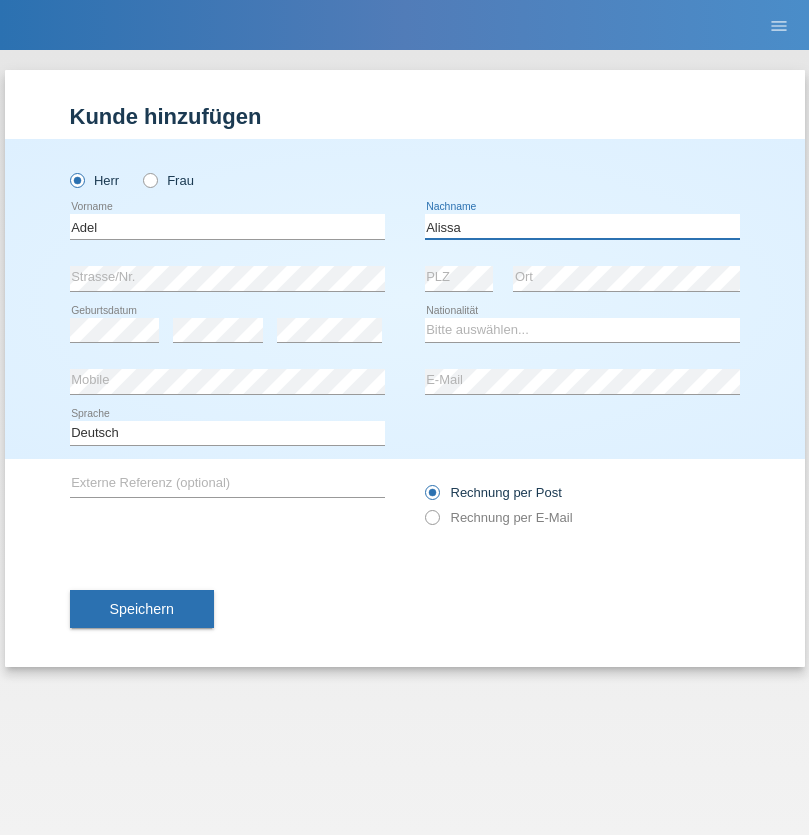 type on "Alissa" 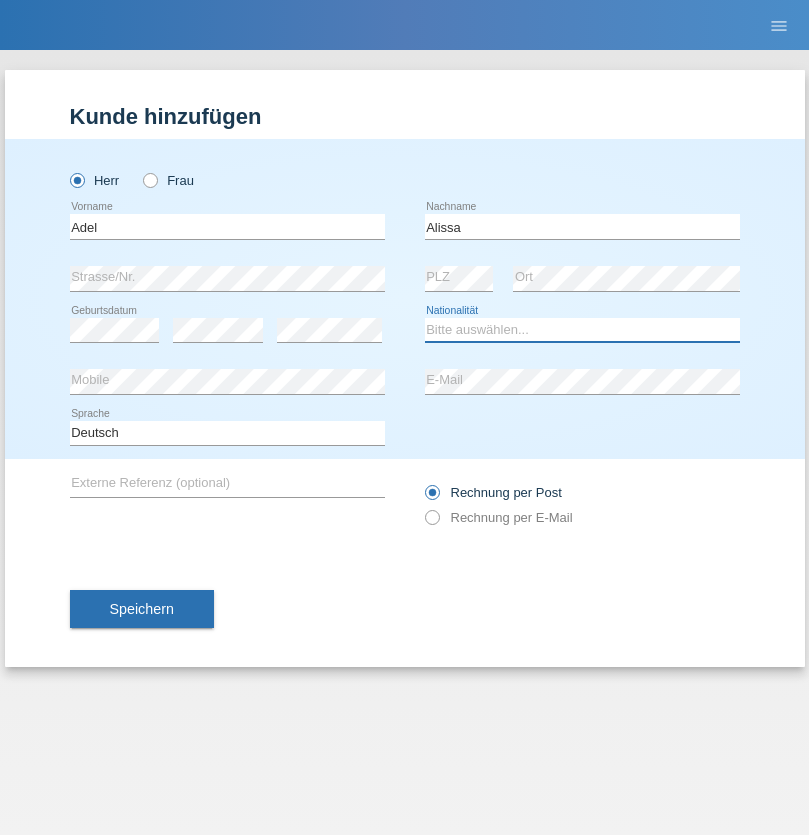 select on "SY" 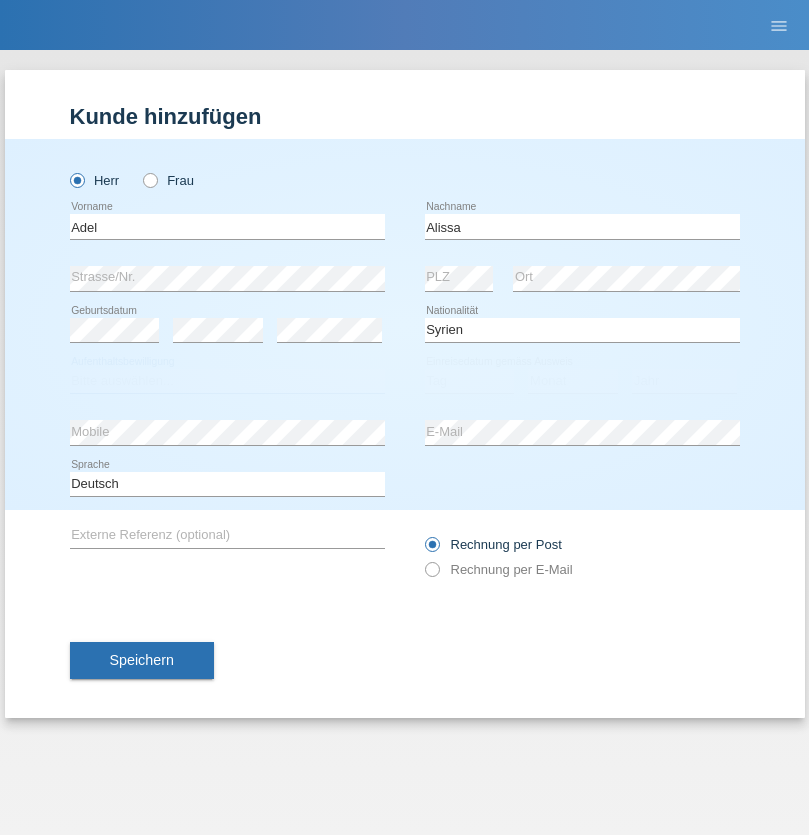 select on "C" 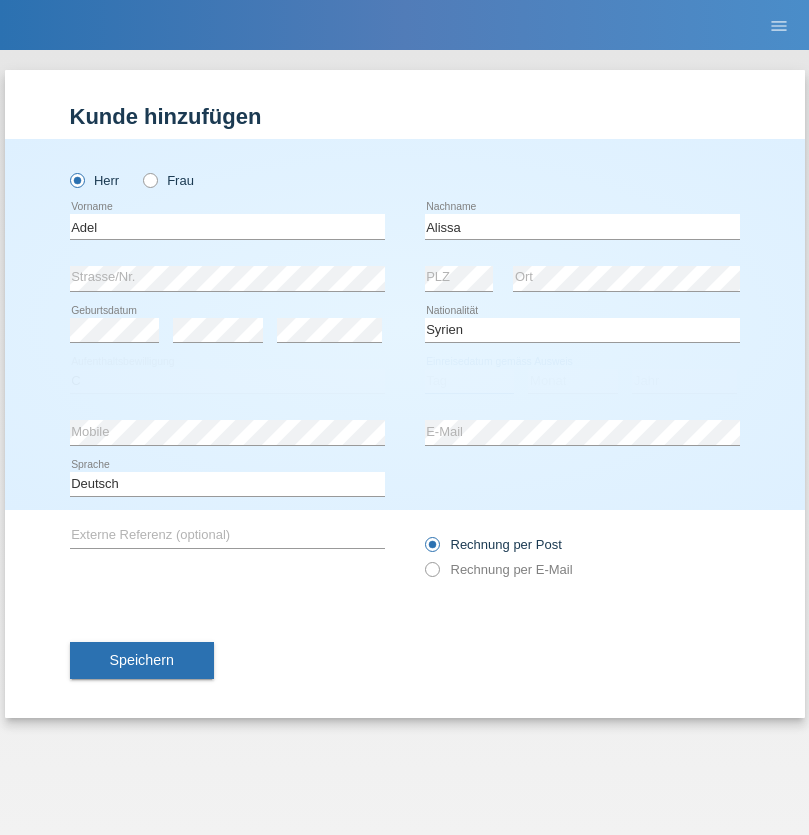 select on "20" 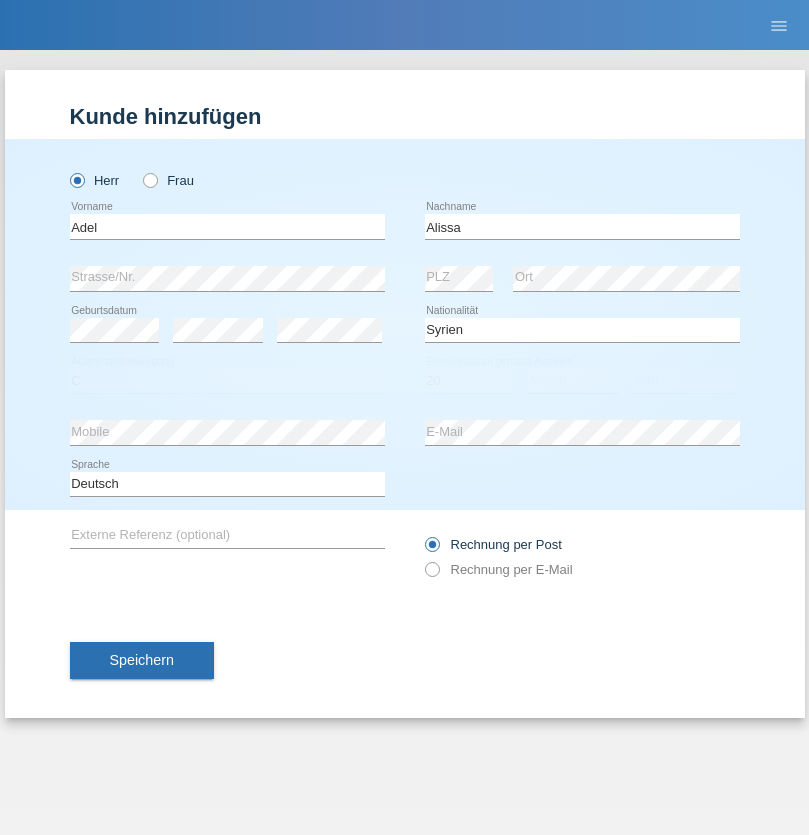 select on "09" 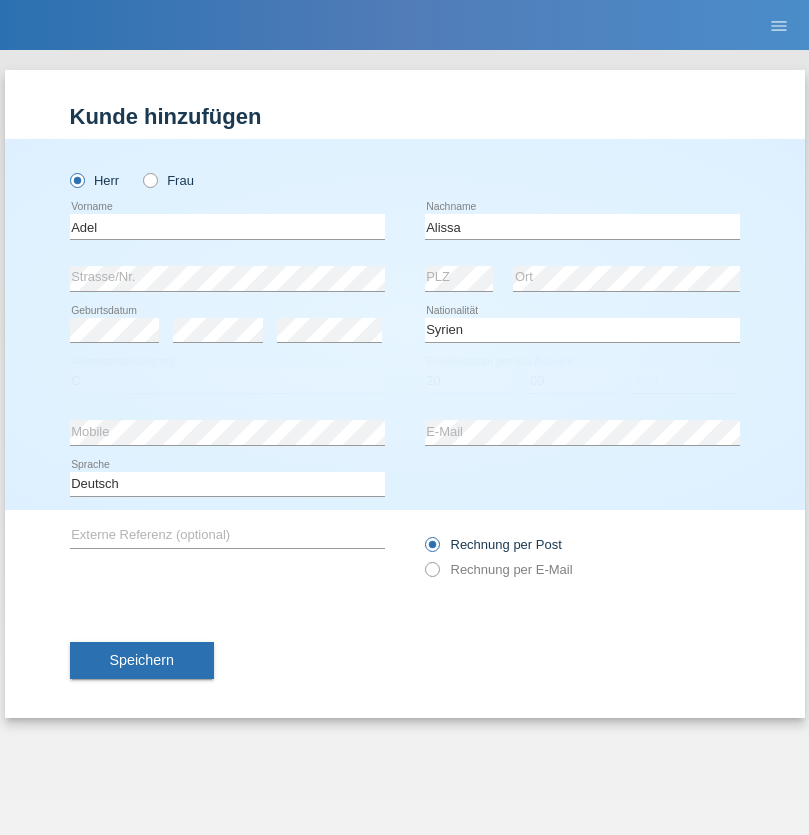 select on "2018" 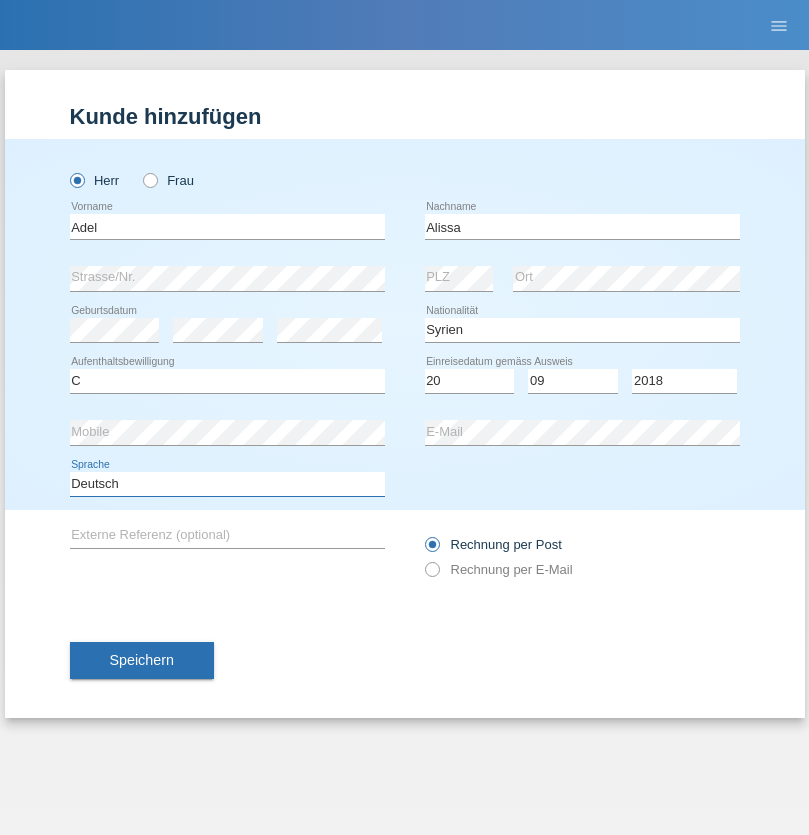 select on "en" 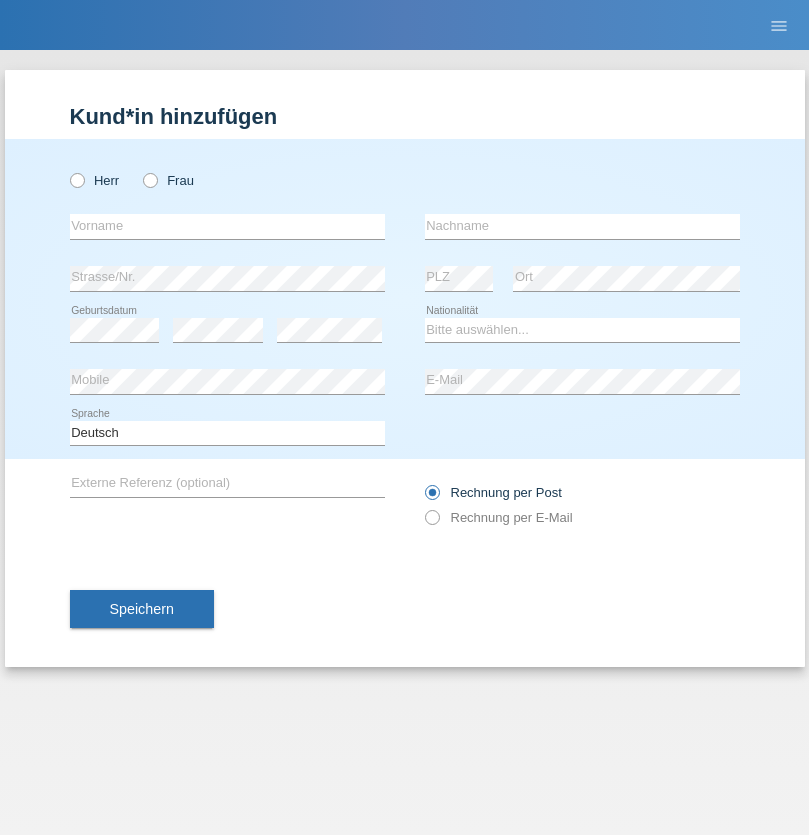 scroll, scrollTop: 0, scrollLeft: 0, axis: both 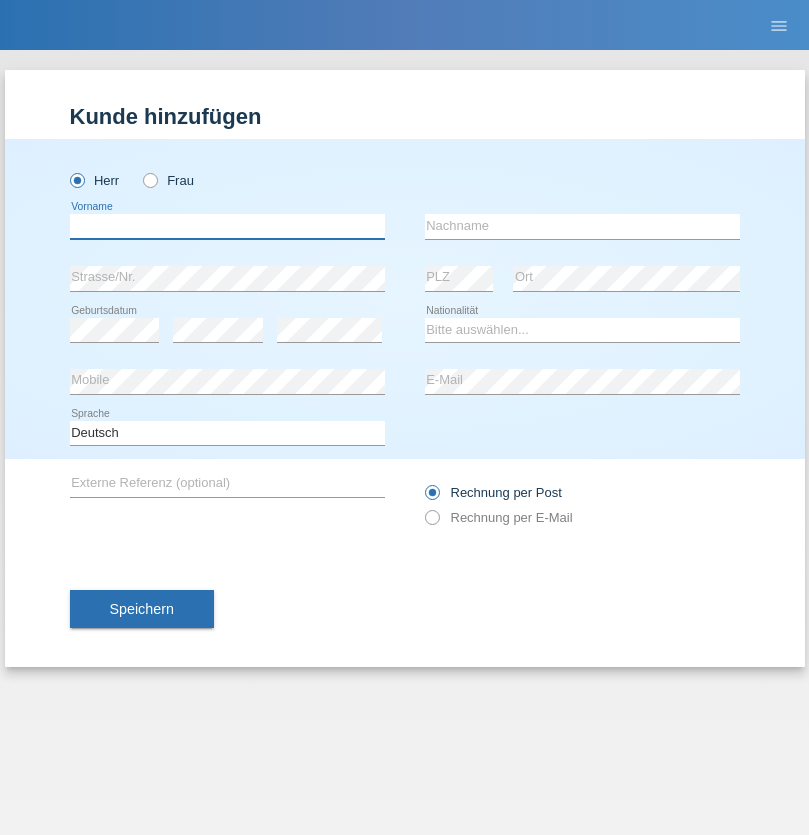click at bounding box center [227, 226] 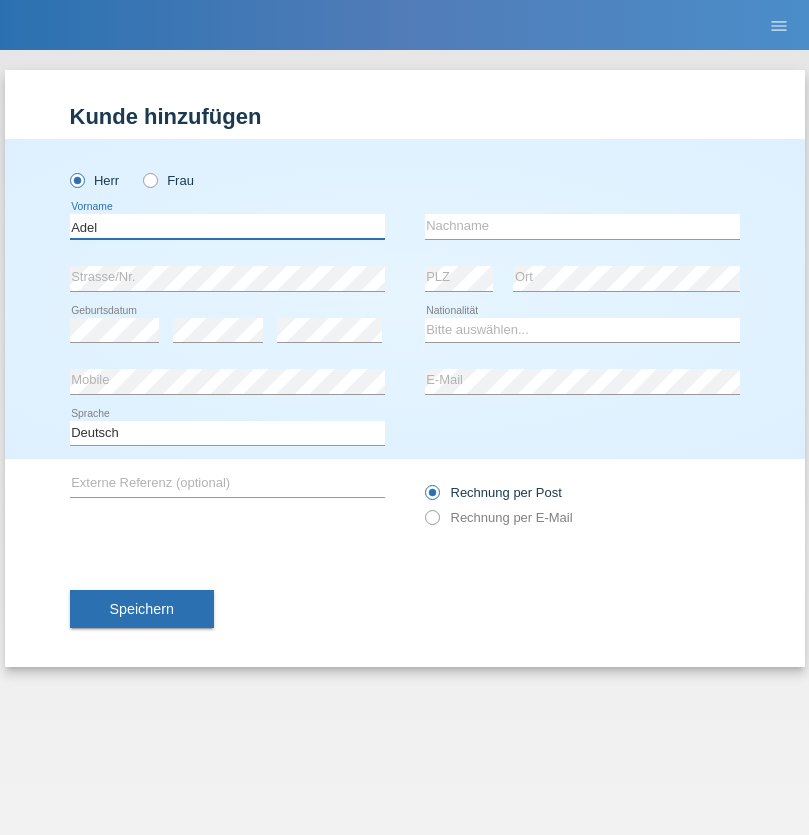 type on "Adel" 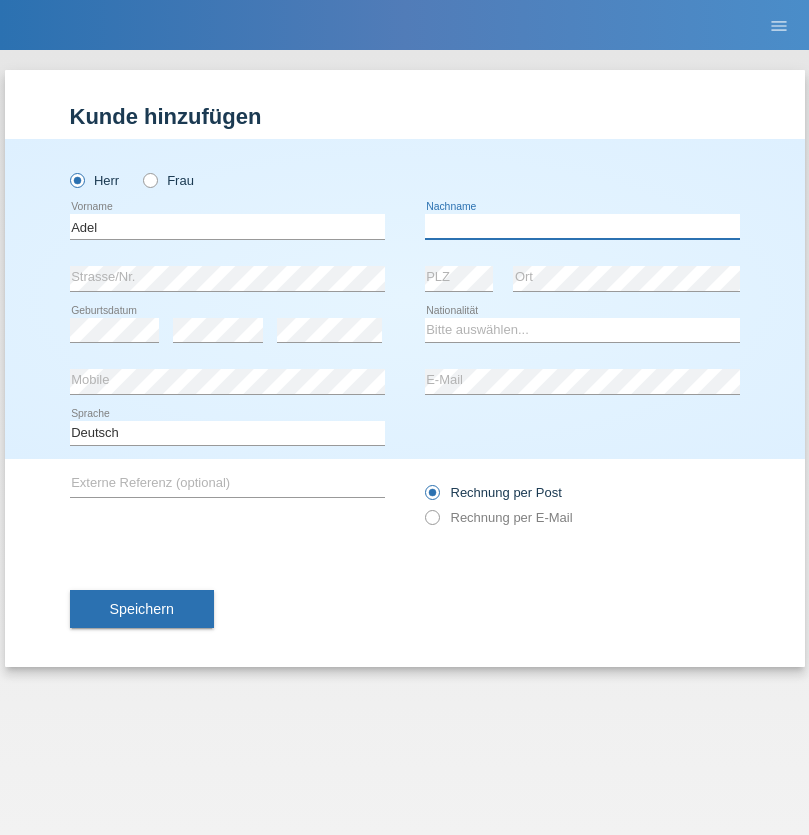 click at bounding box center (582, 226) 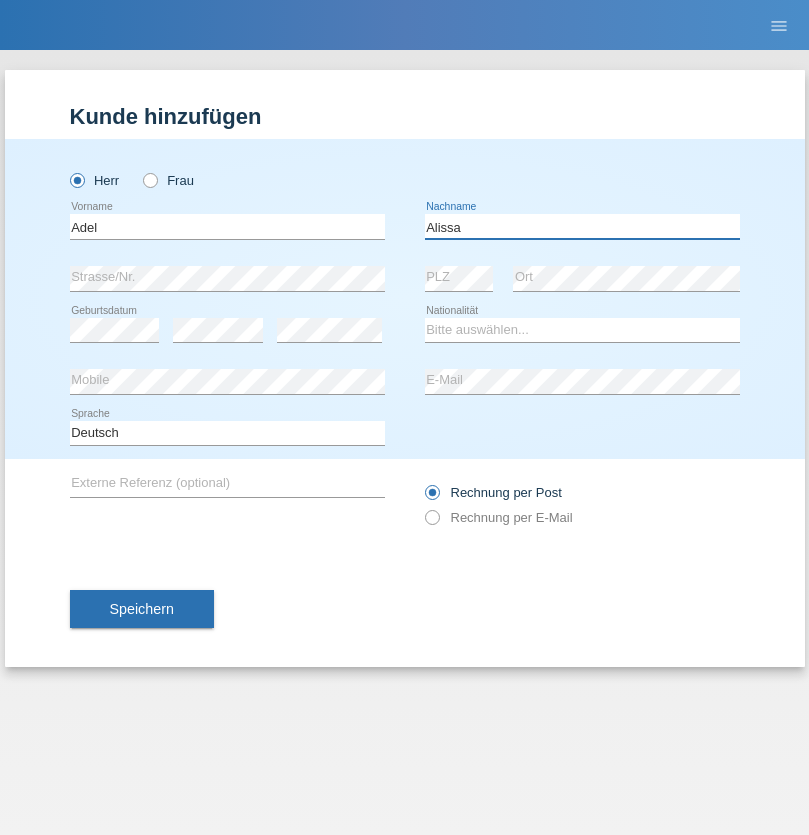 type on "Alissa" 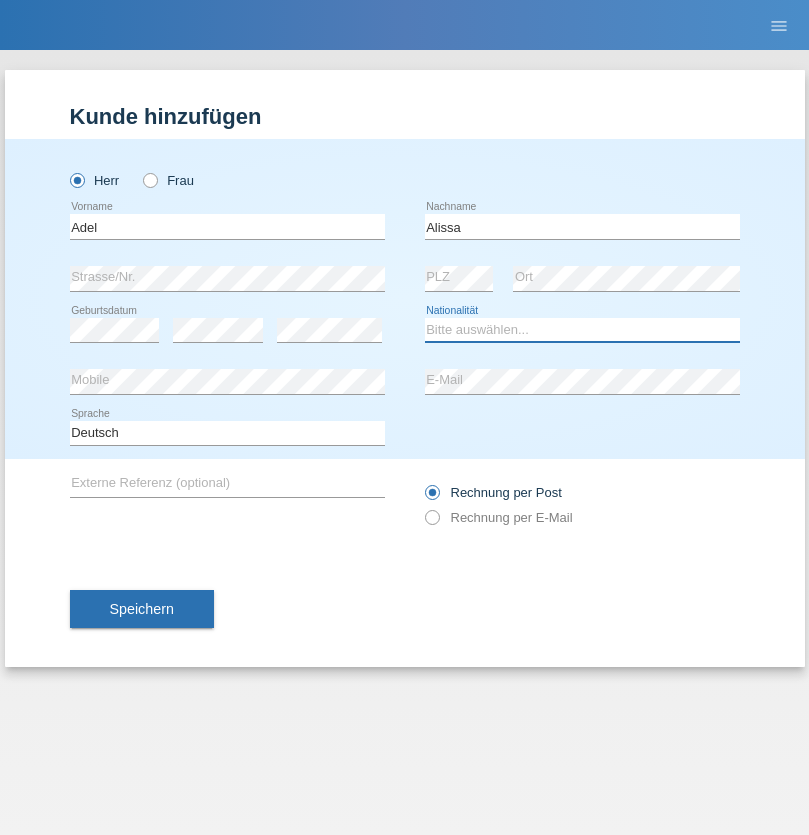 select on "SY" 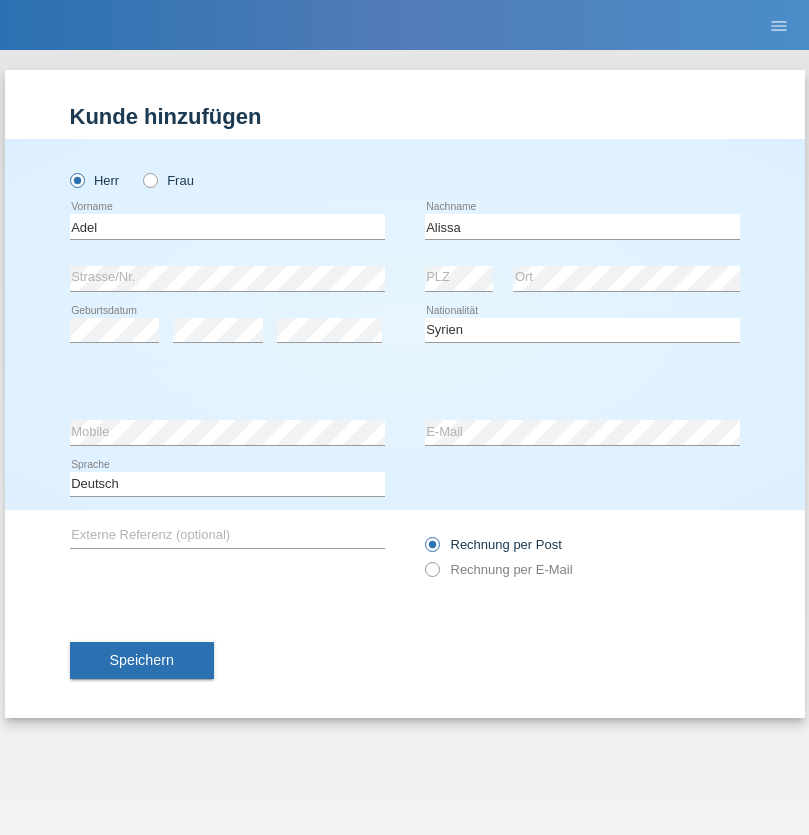 select on "C" 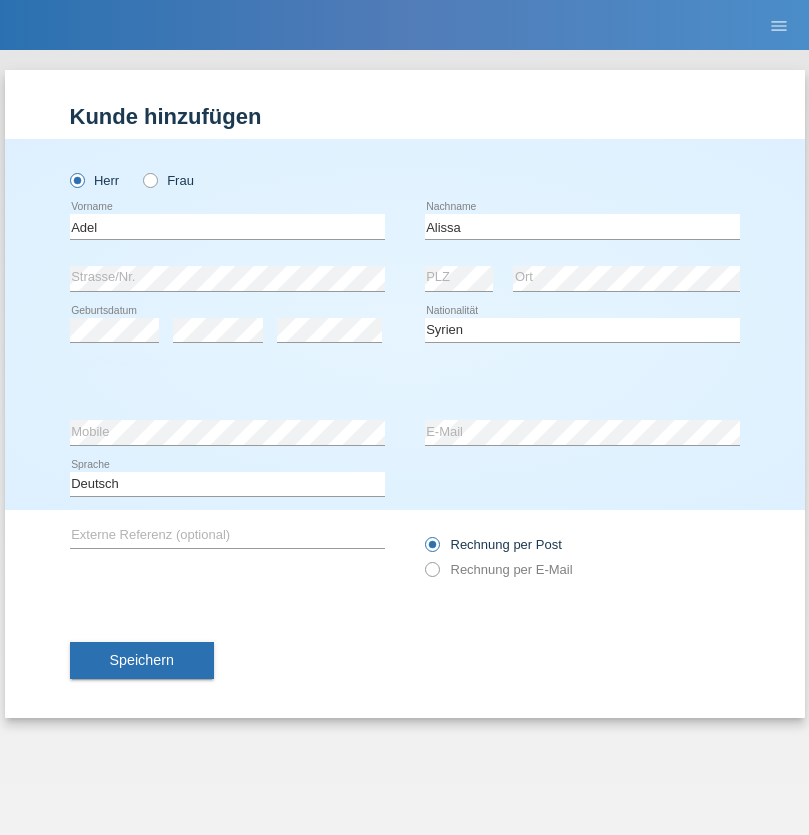 select on "20" 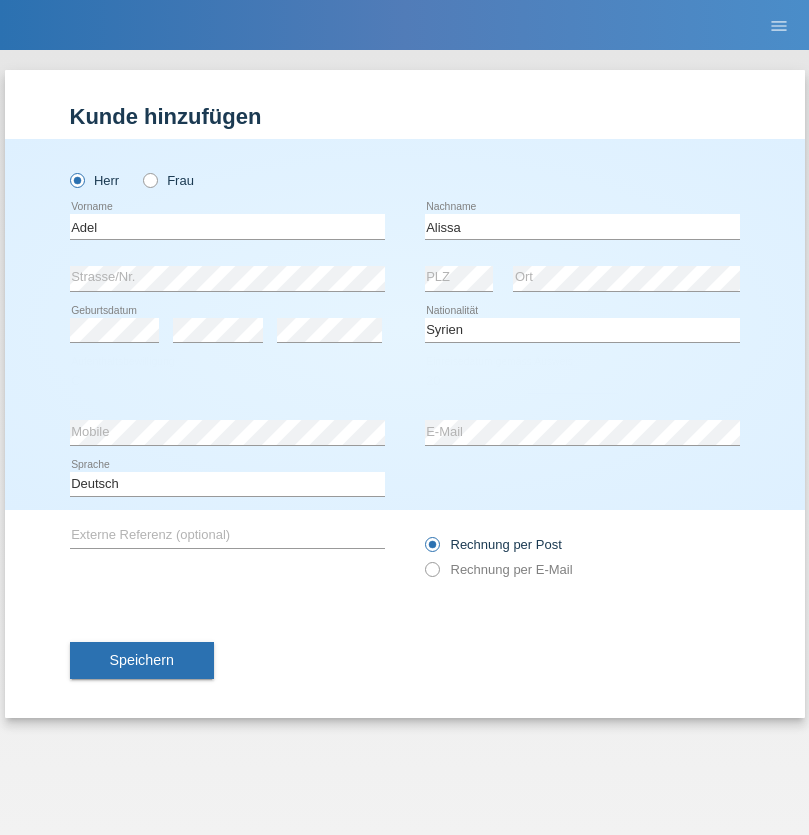select on "09" 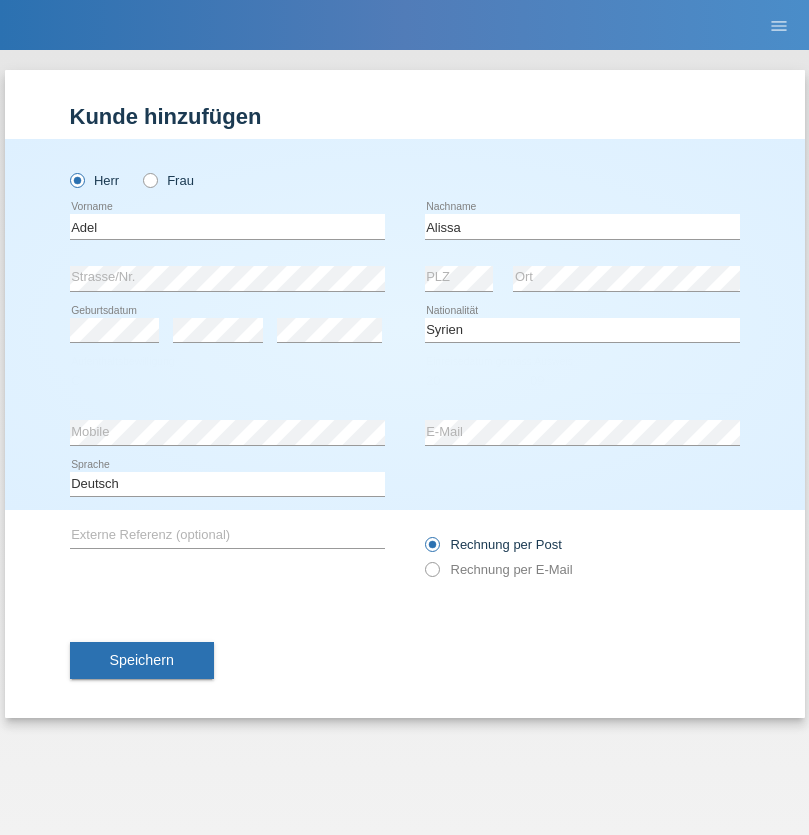 select on "2018" 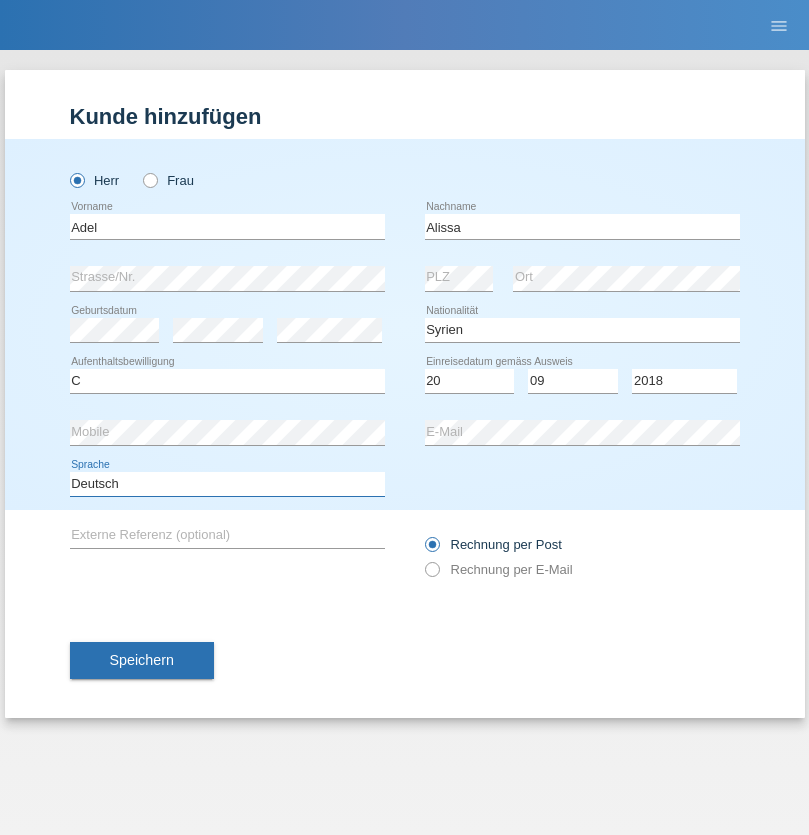 select on "en" 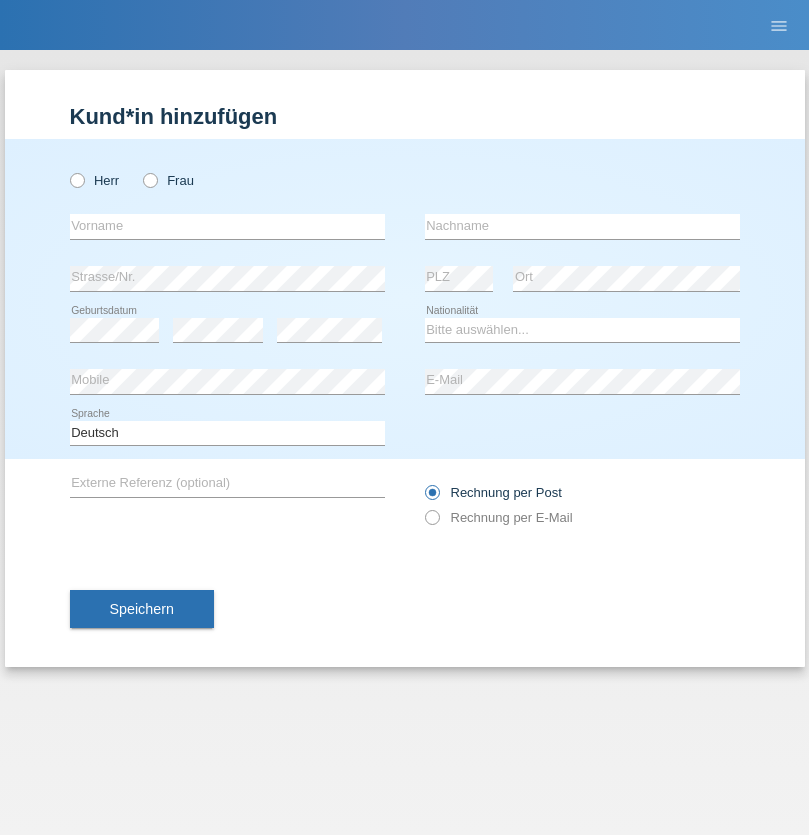 scroll, scrollTop: 0, scrollLeft: 0, axis: both 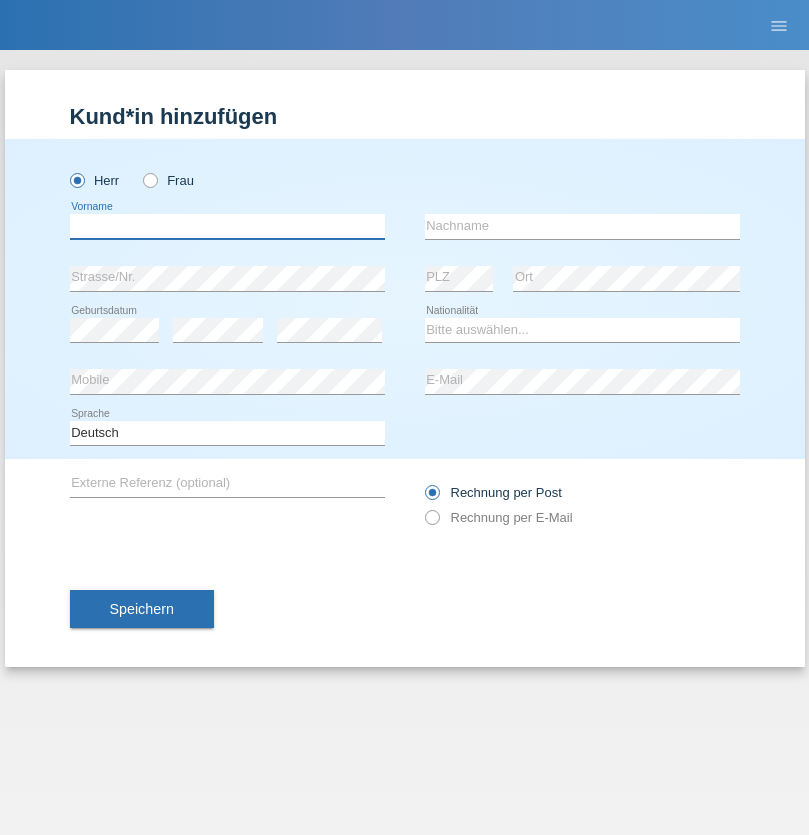 click at bounding box center [227, 226] 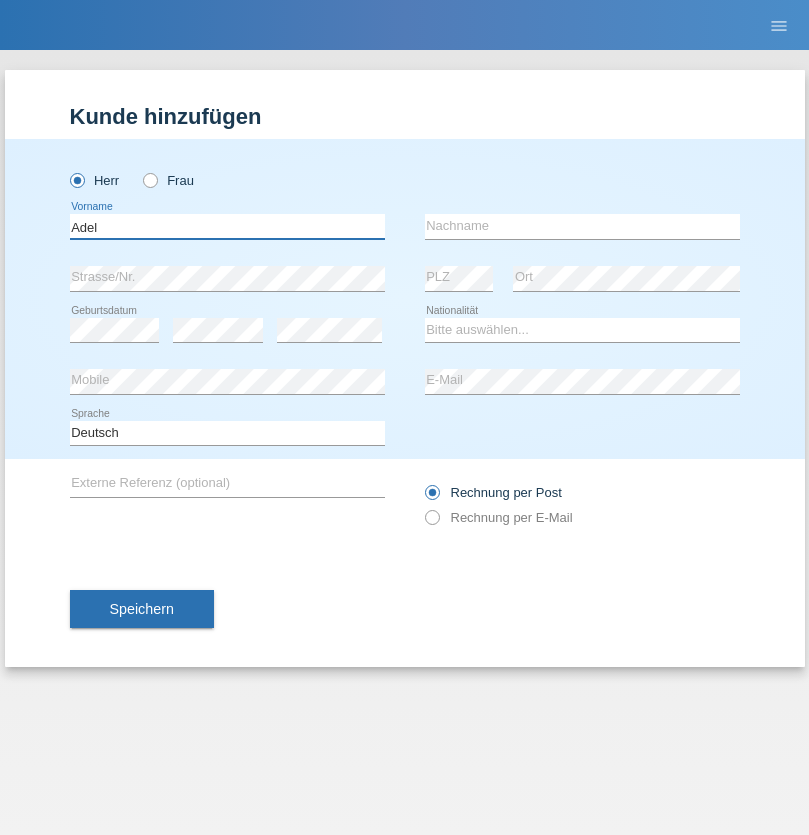 type on "Adel" 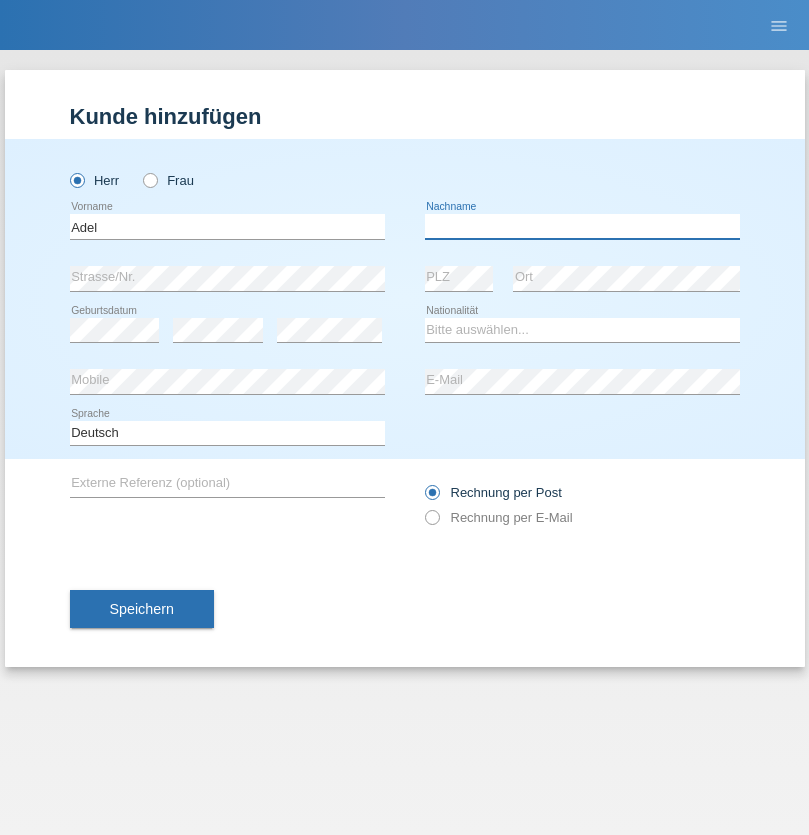 click at bounding box center [582, 226] 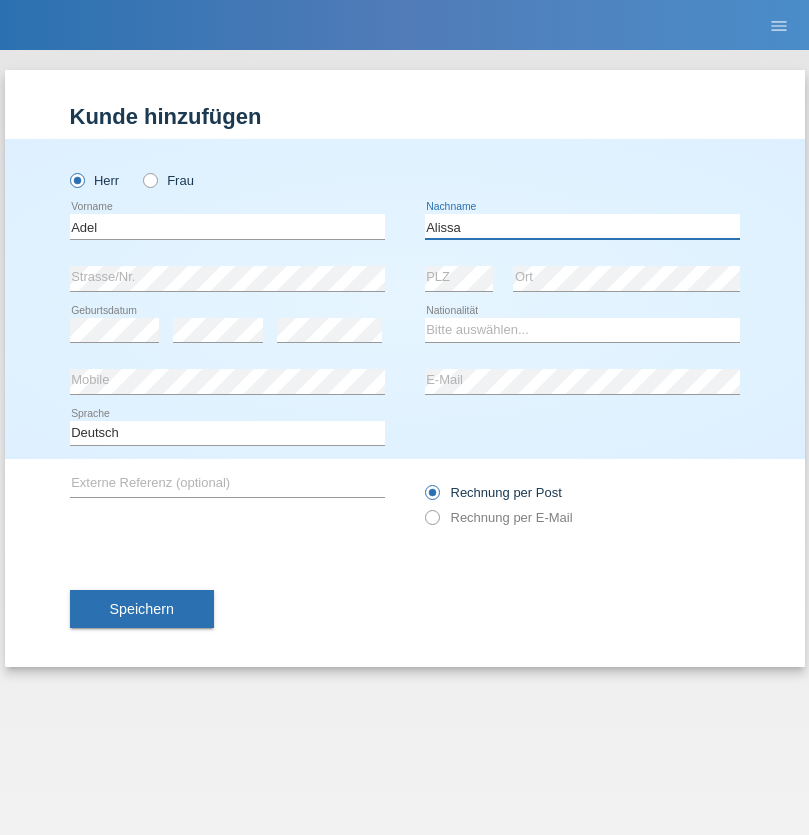 type on "Alissa" 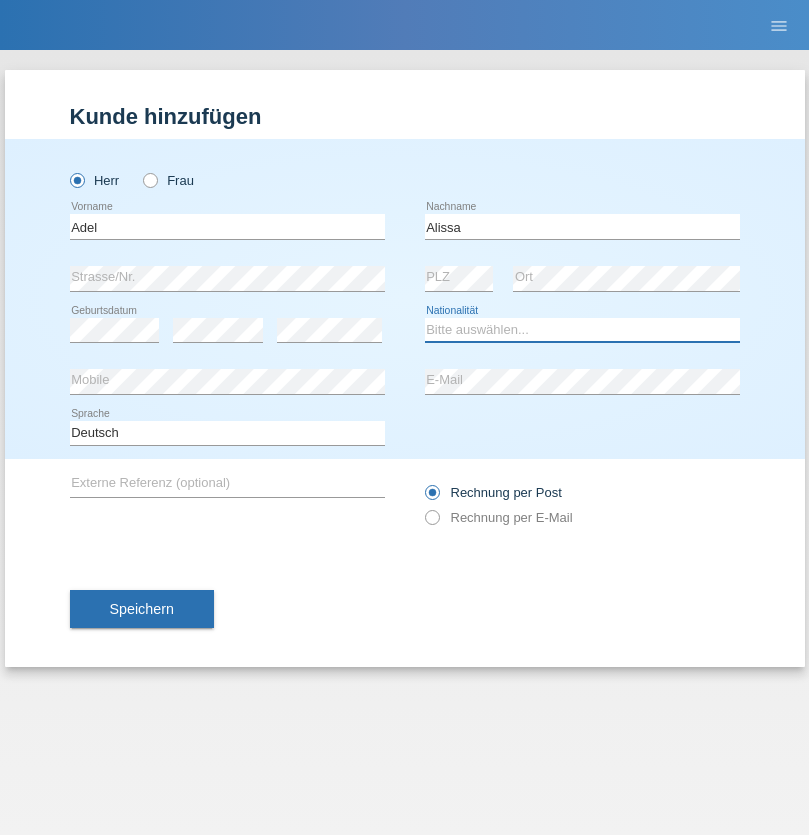 select on "SY" 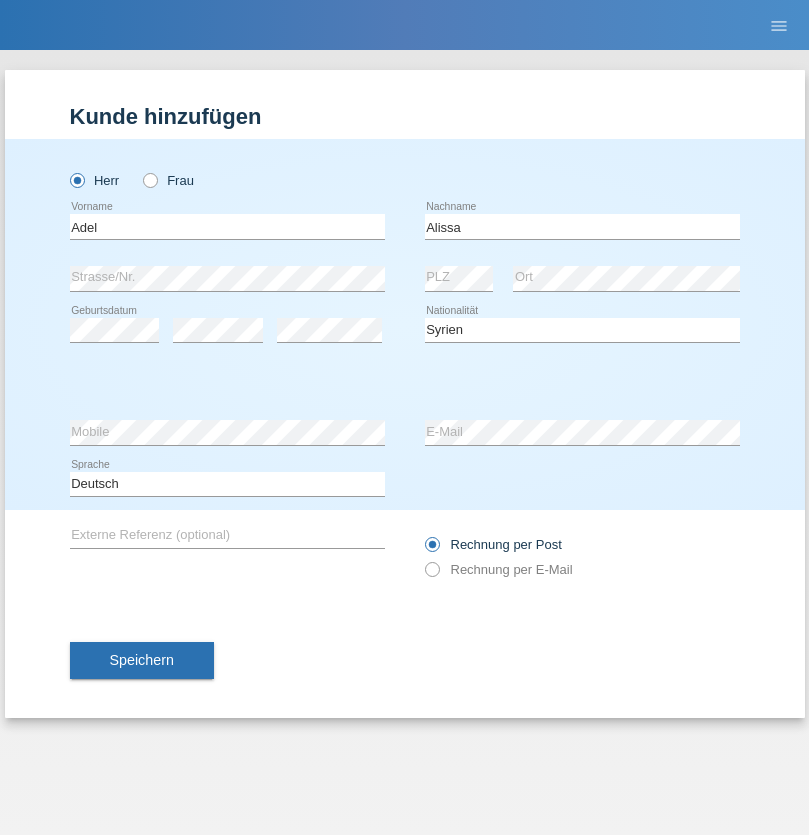 select on "C" 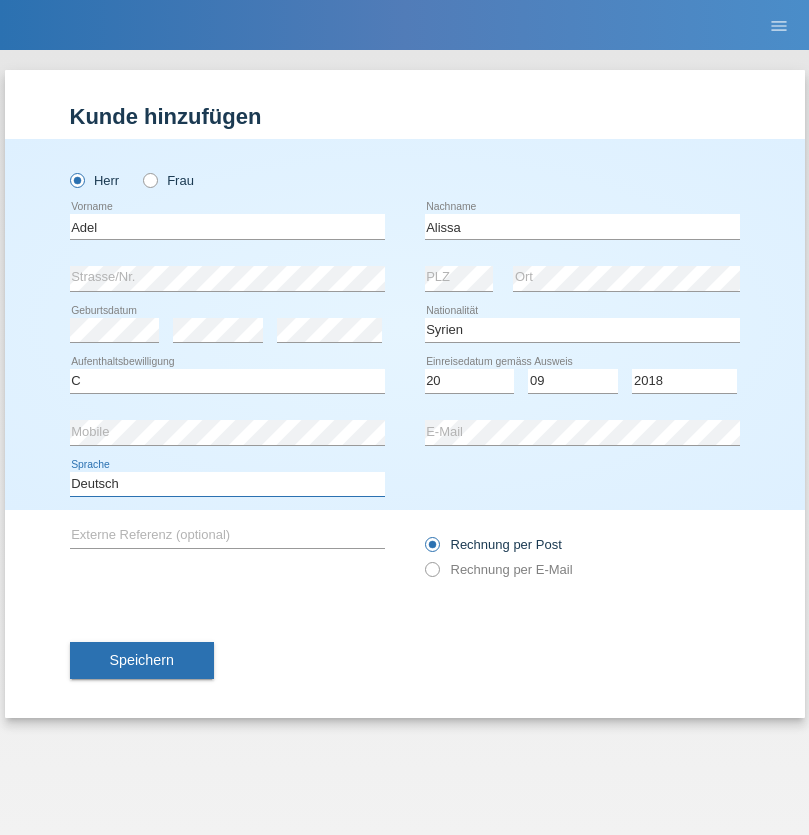 select on "en" 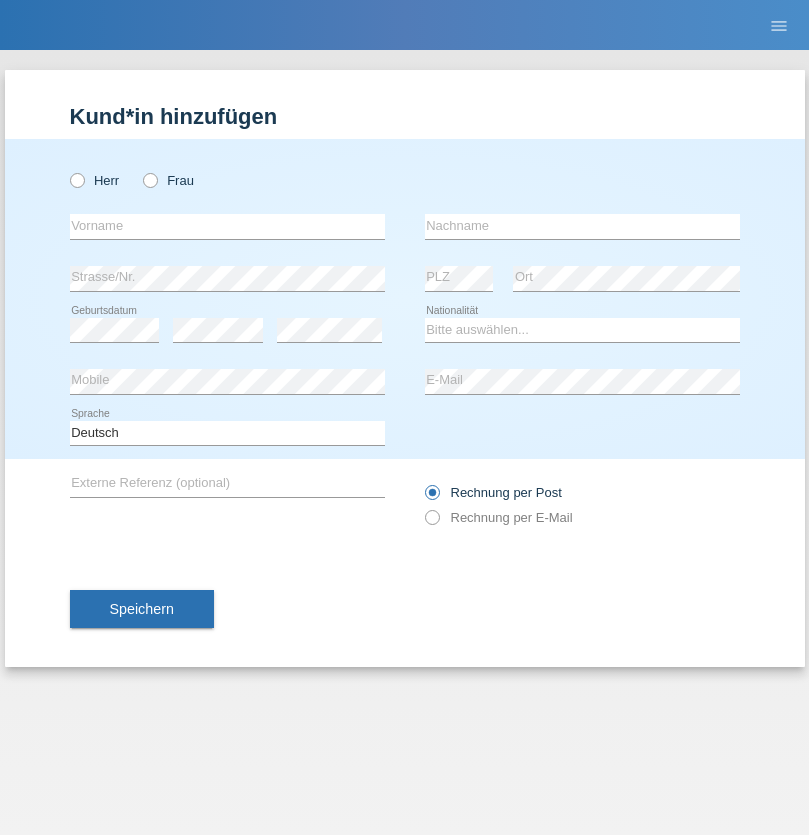 scroll, scrollTop: 0, scrollLeft: 0, axis: both 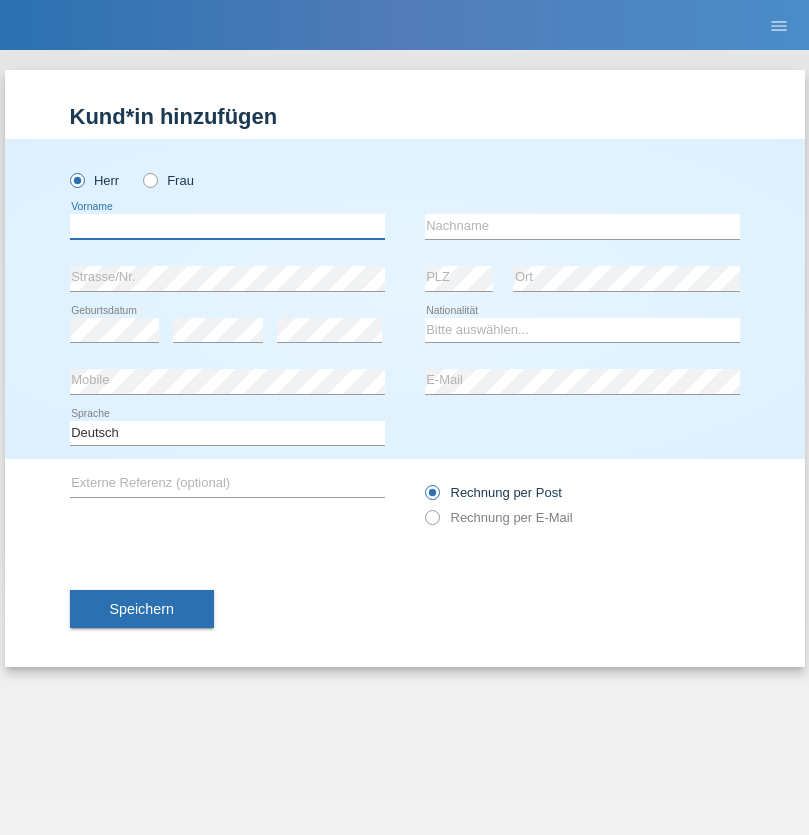 click at bounding box center [227, 226] 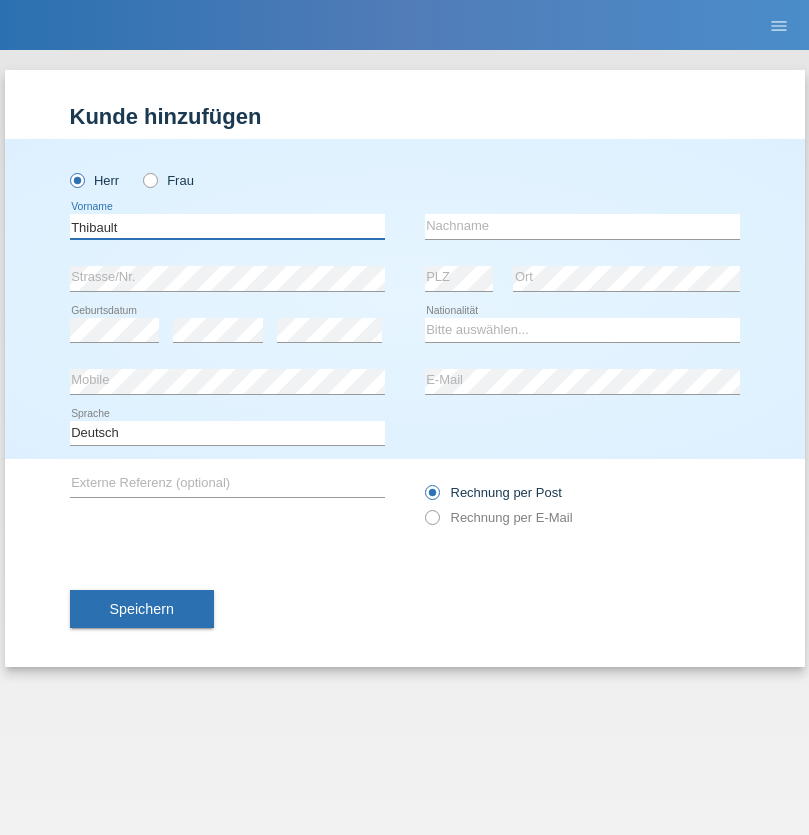 type on "Thibault" 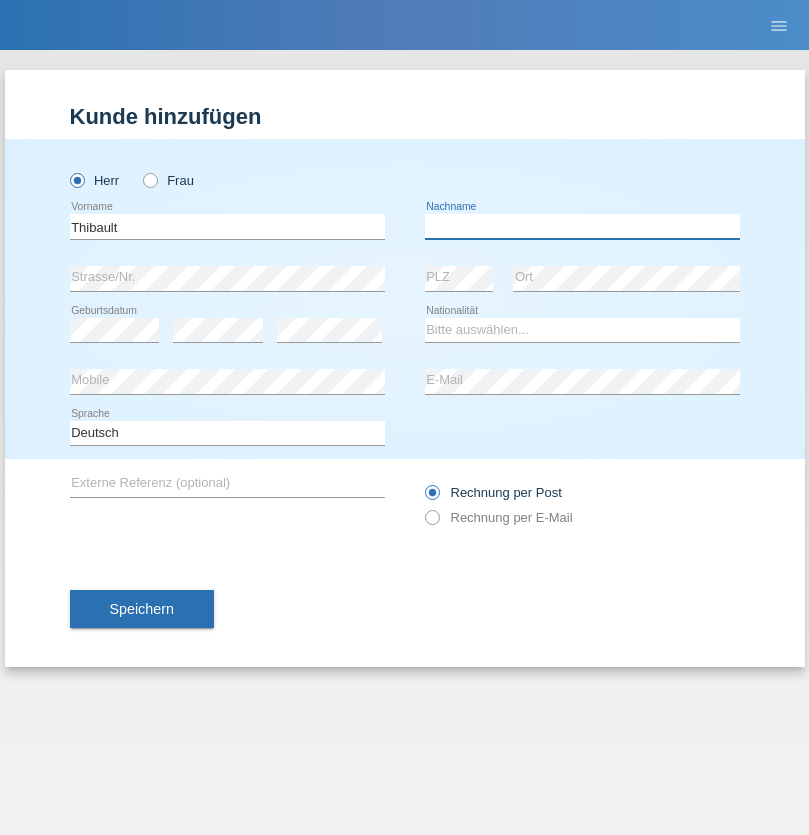 click at bounding box center [582, 226] 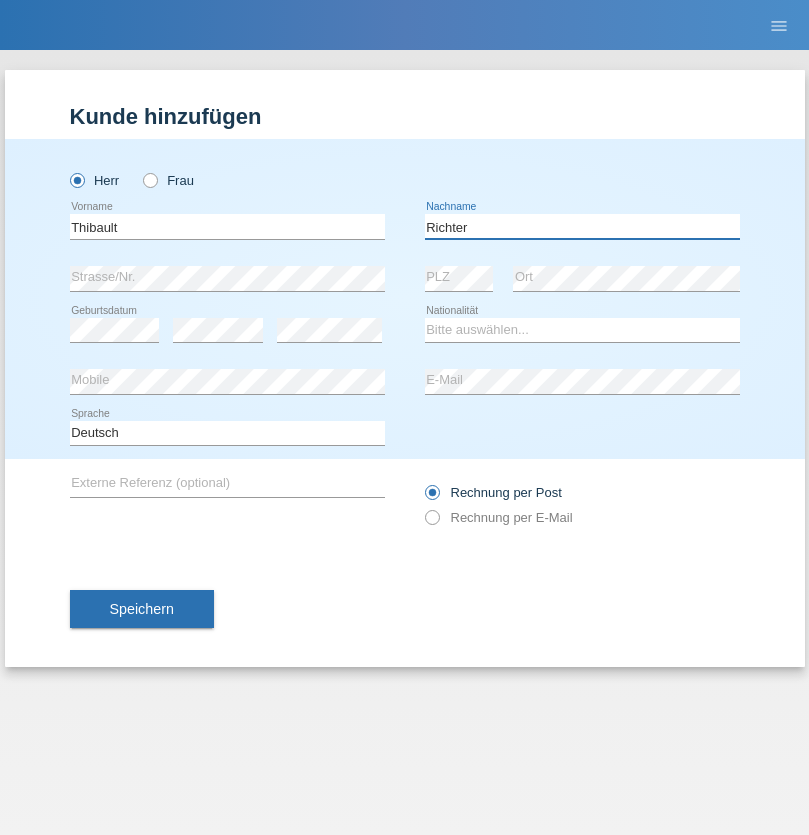 type on "Richter" 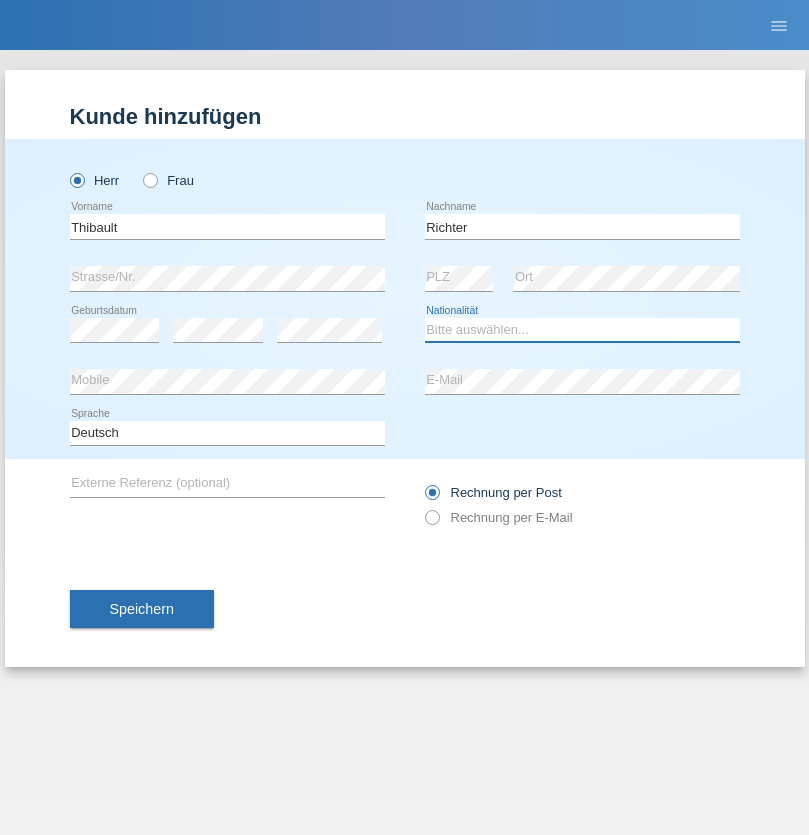 select on "CH" 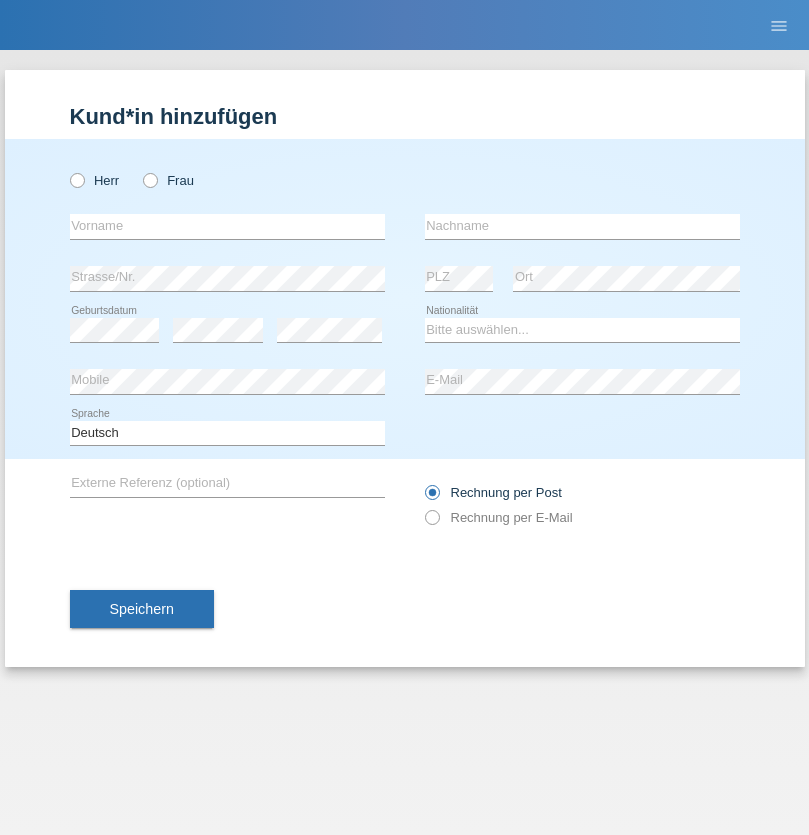 scroll, scrollTop: 0, scrollLeft: 0, axis: both 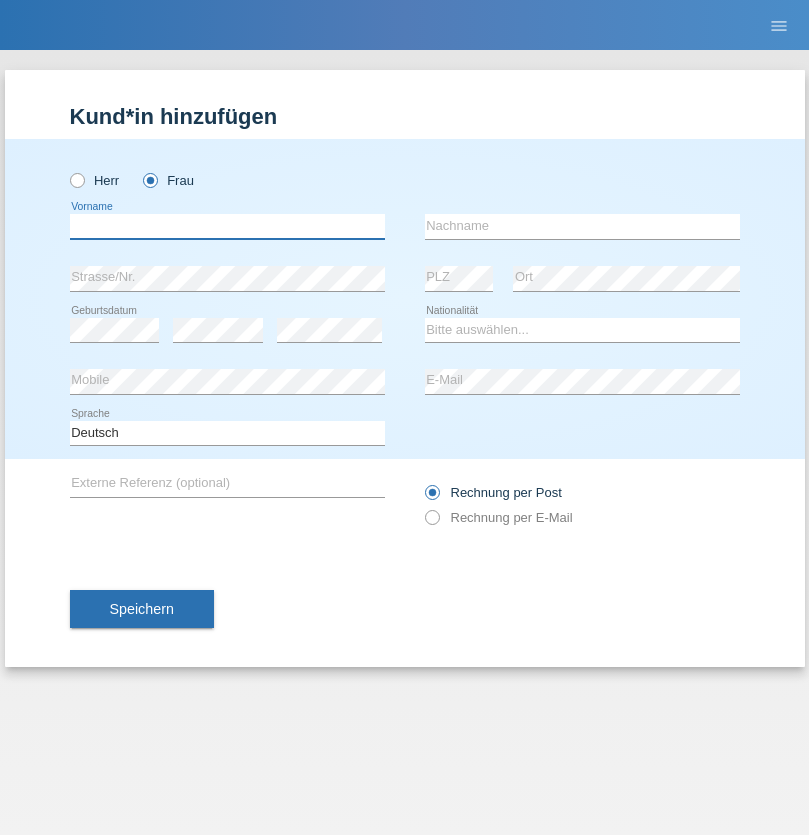click at bounding box center [227, 226] 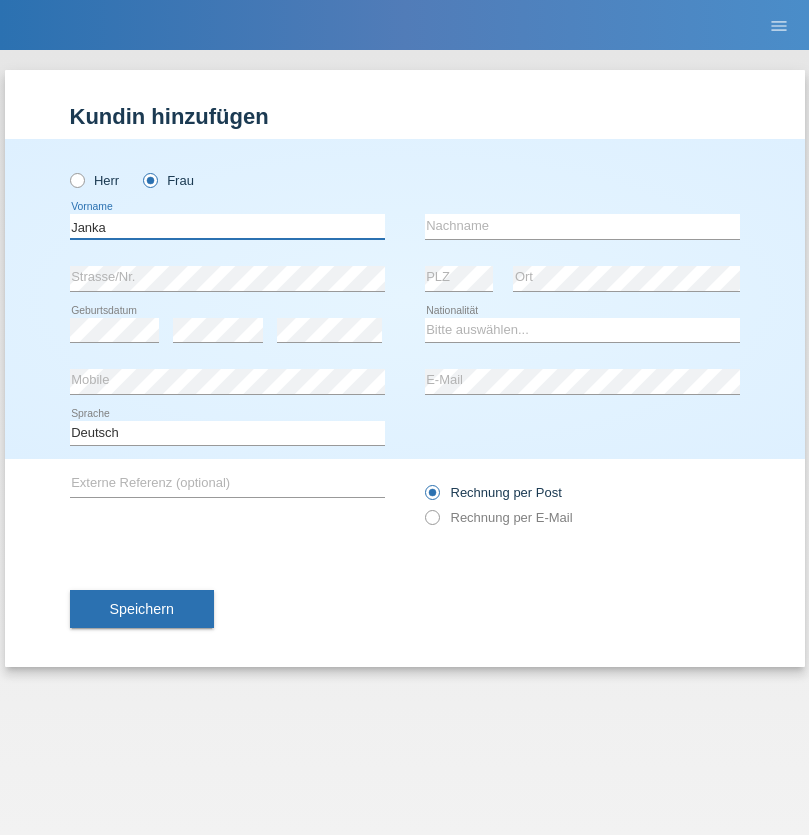 type on "Janka" 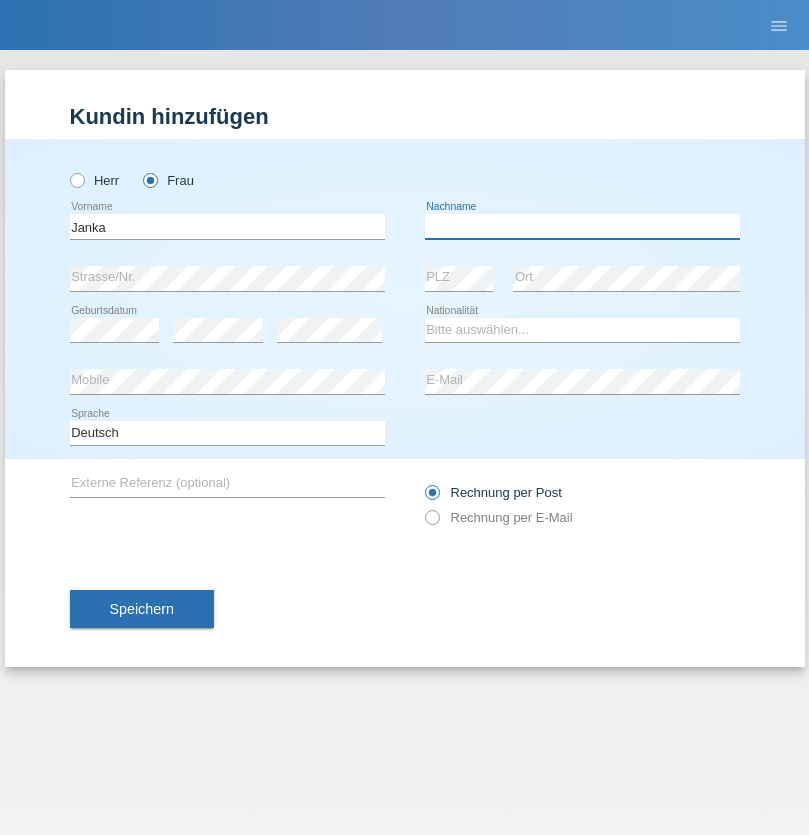 click at bounding box center [582, 226] 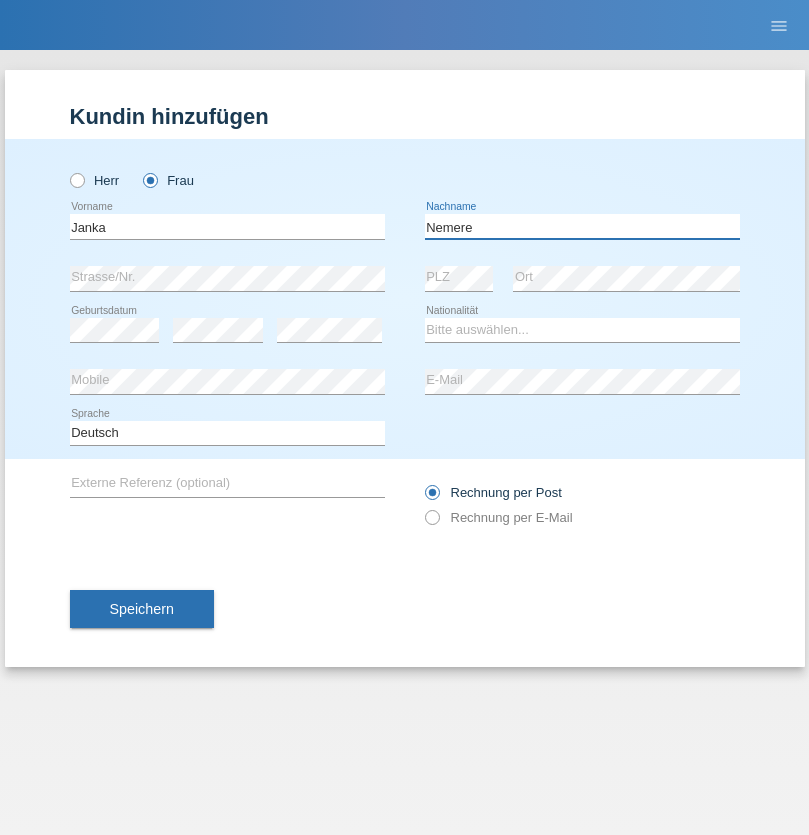 type on "Nemere" 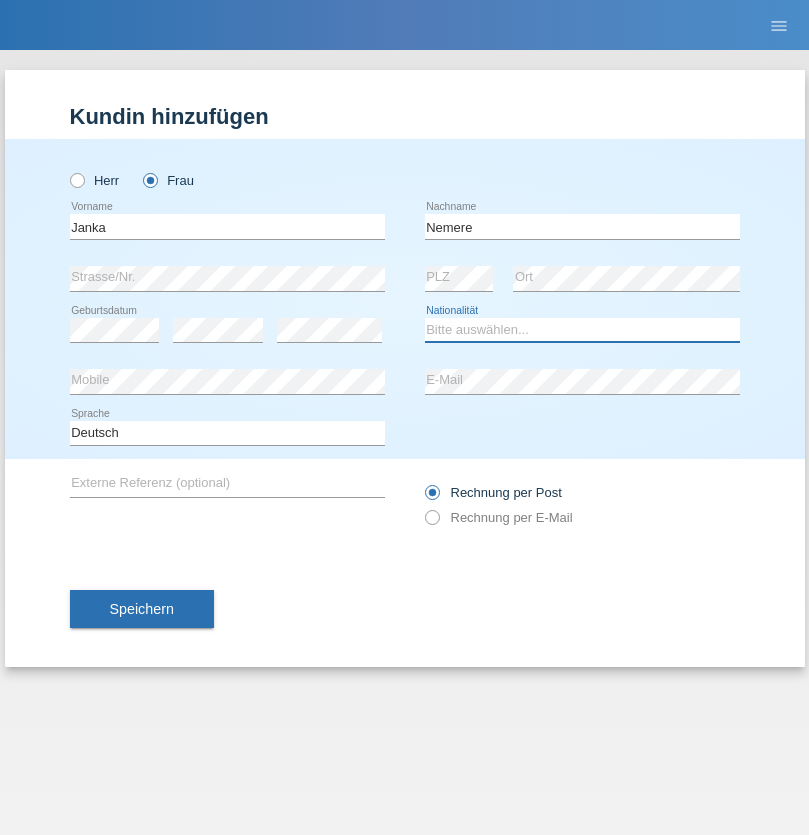 select on "HU" 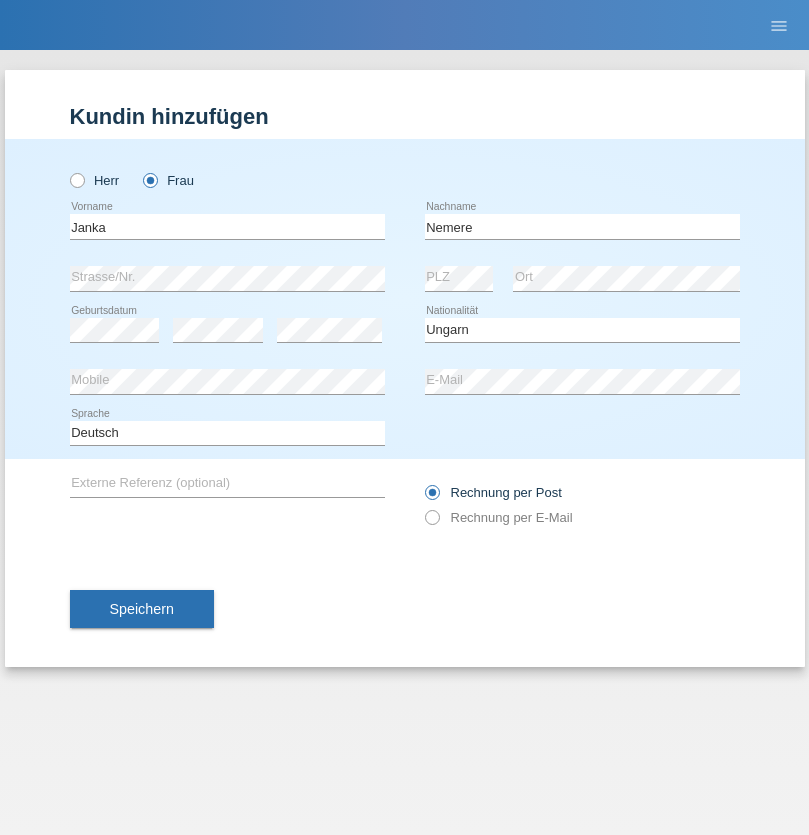 select on "C" 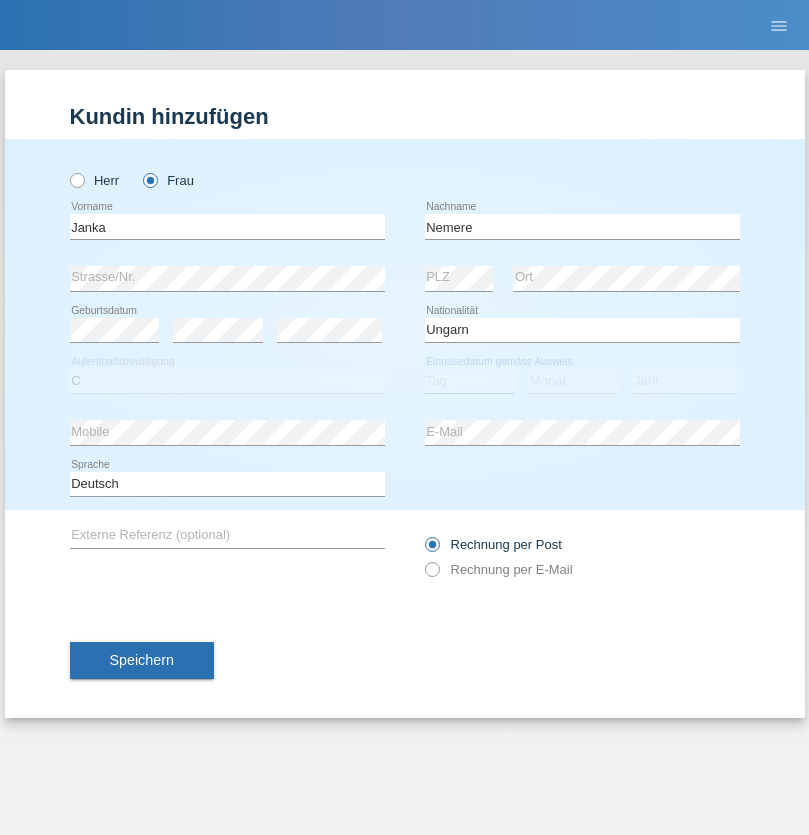 select on "13" 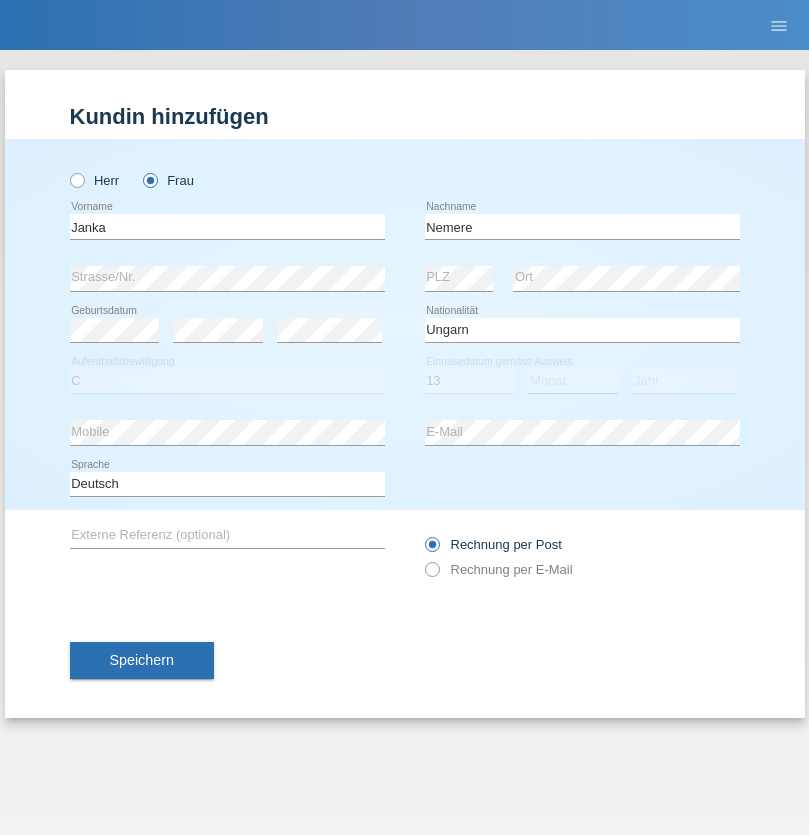 select on "12" 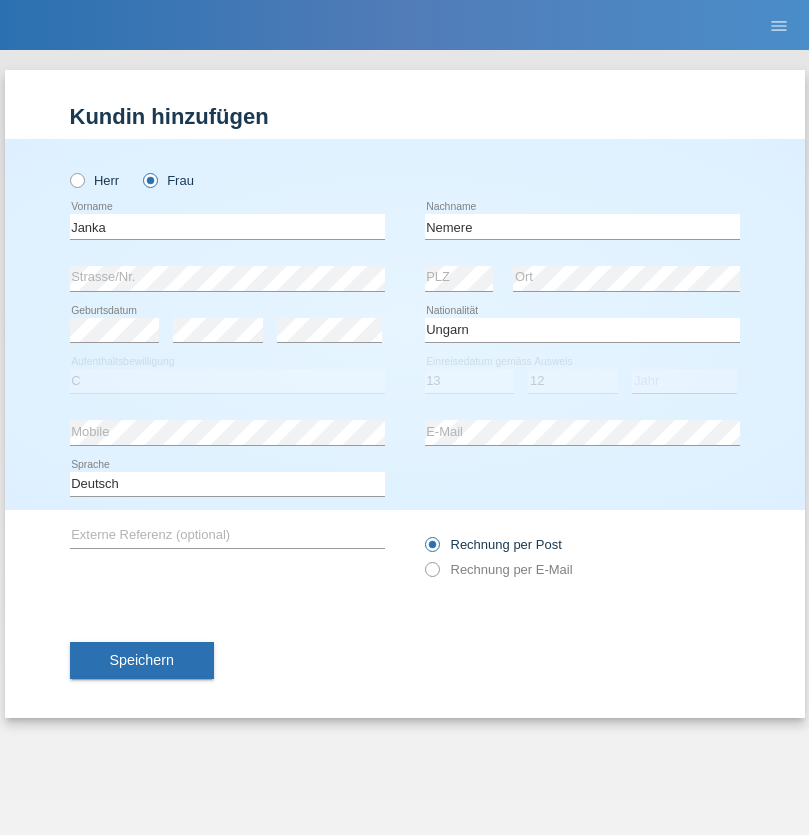 select on "2021" 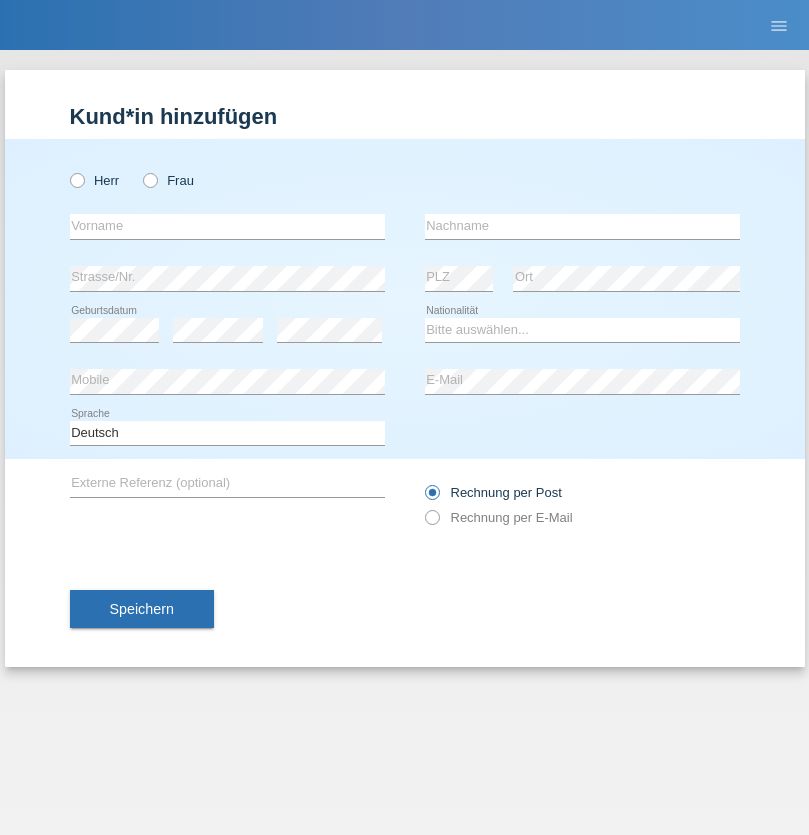 scroll, scrollTop: 0, scrollLeft: 0, axis: both 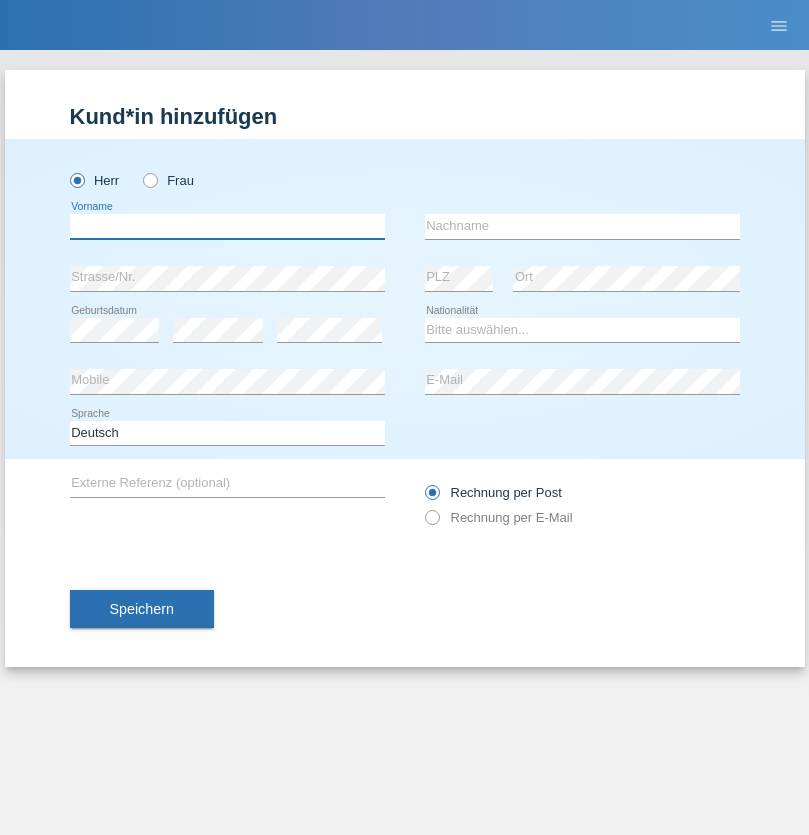 click at bounding box center (227, 226) 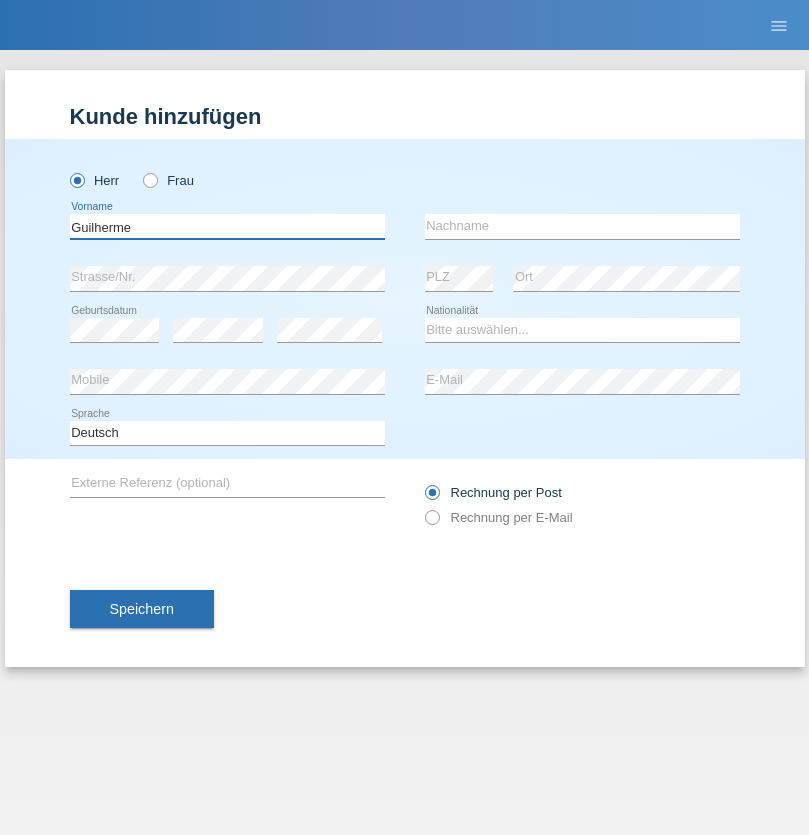 type on "Guilherme" 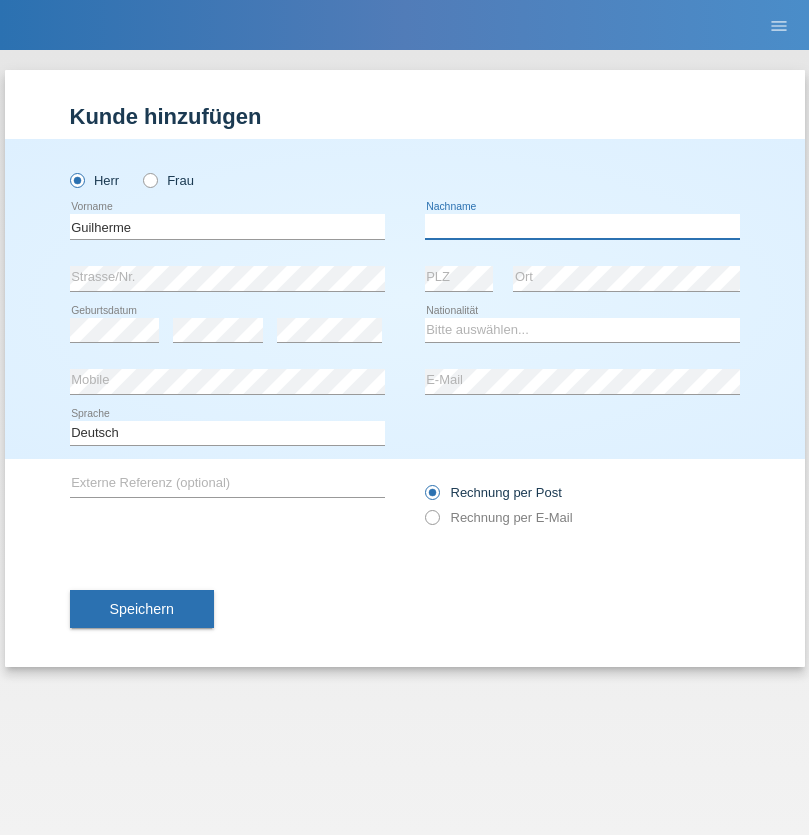 click at bounding box center (582, 226) 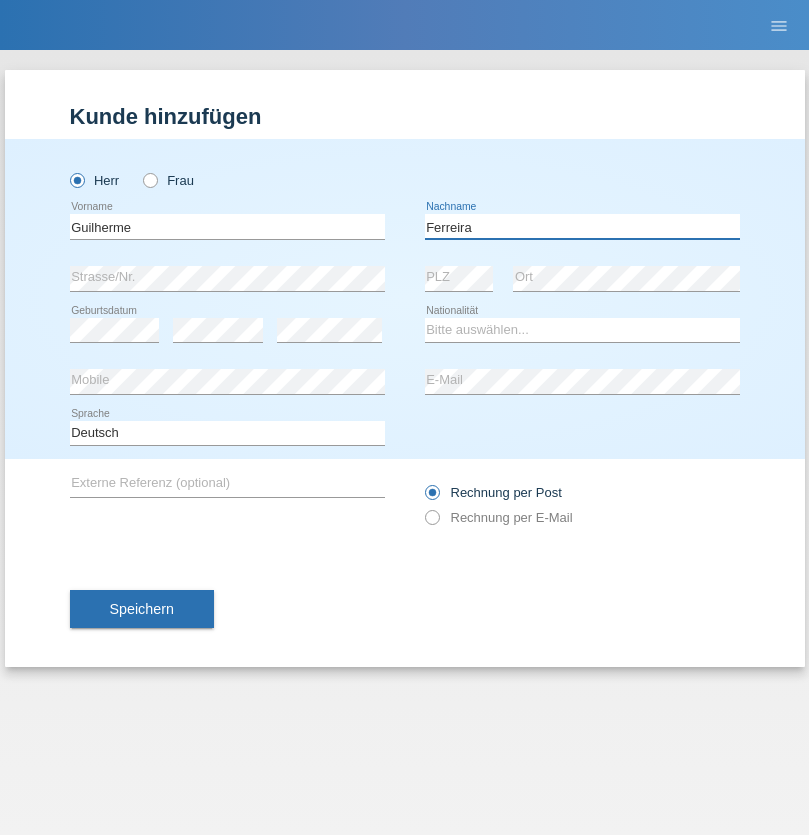 type on "Ferreira" 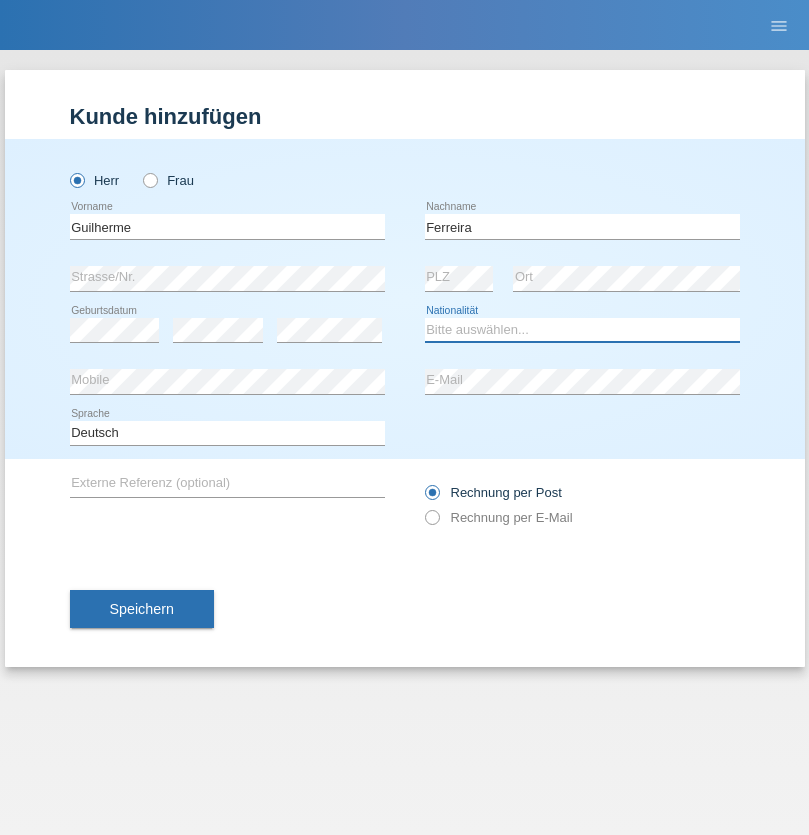 select on "PT" 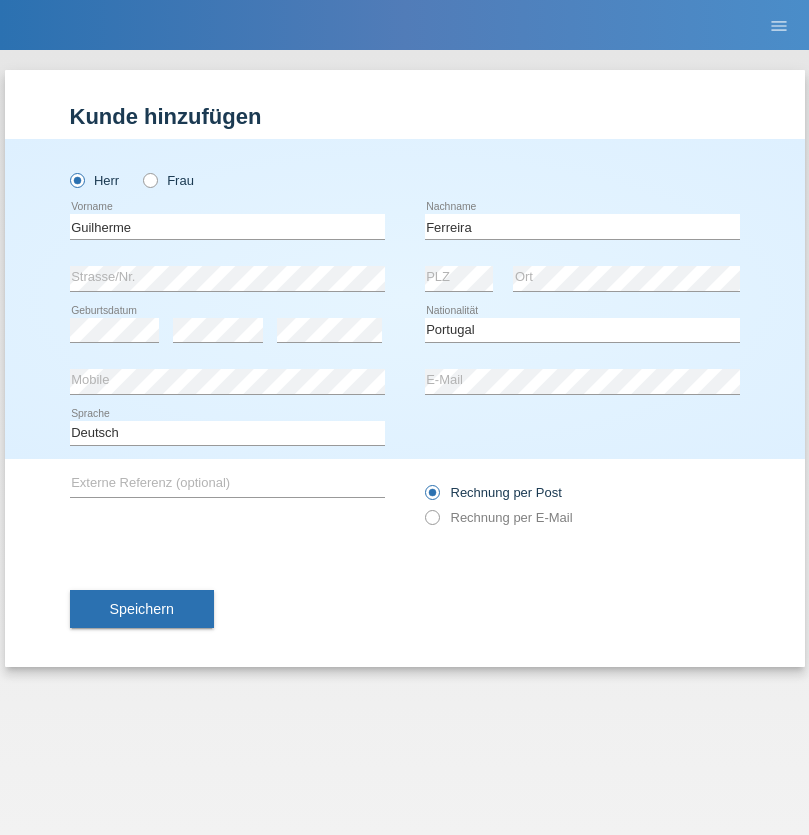 select on "C" 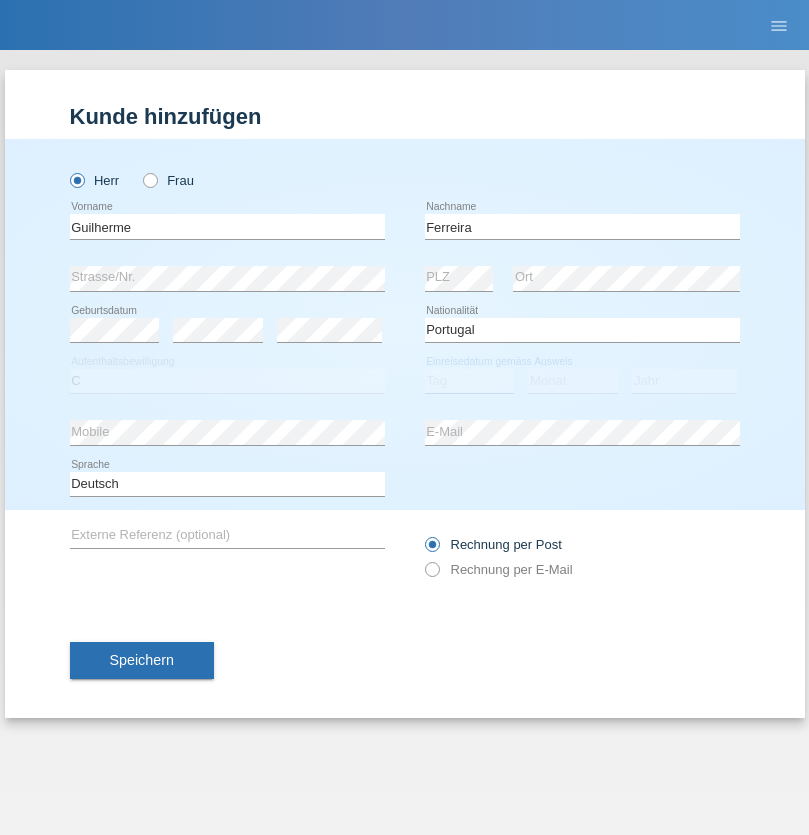 select on "04" 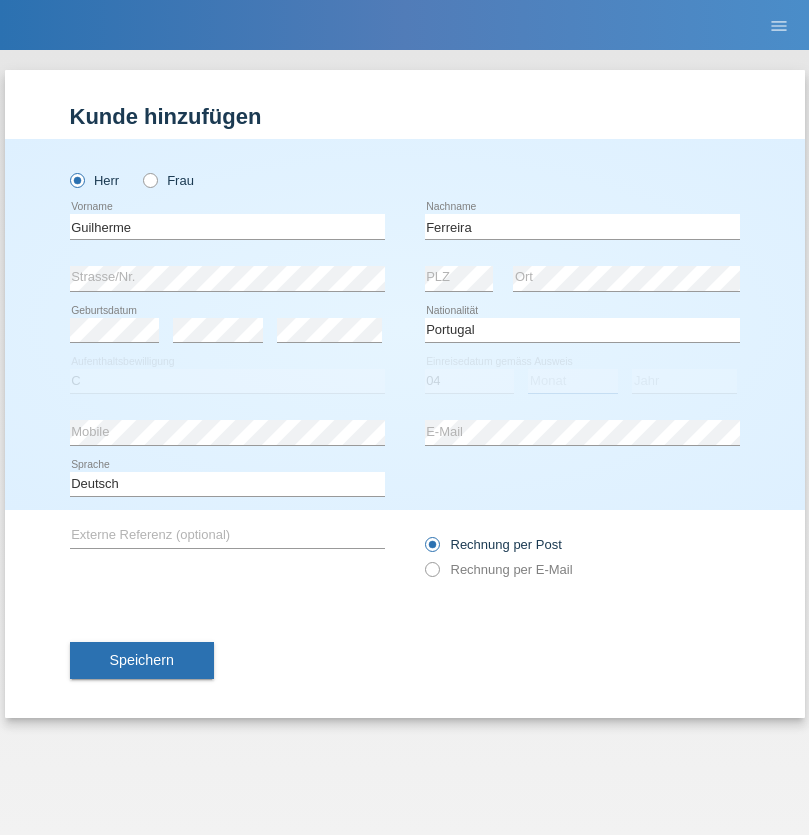 select on "09" 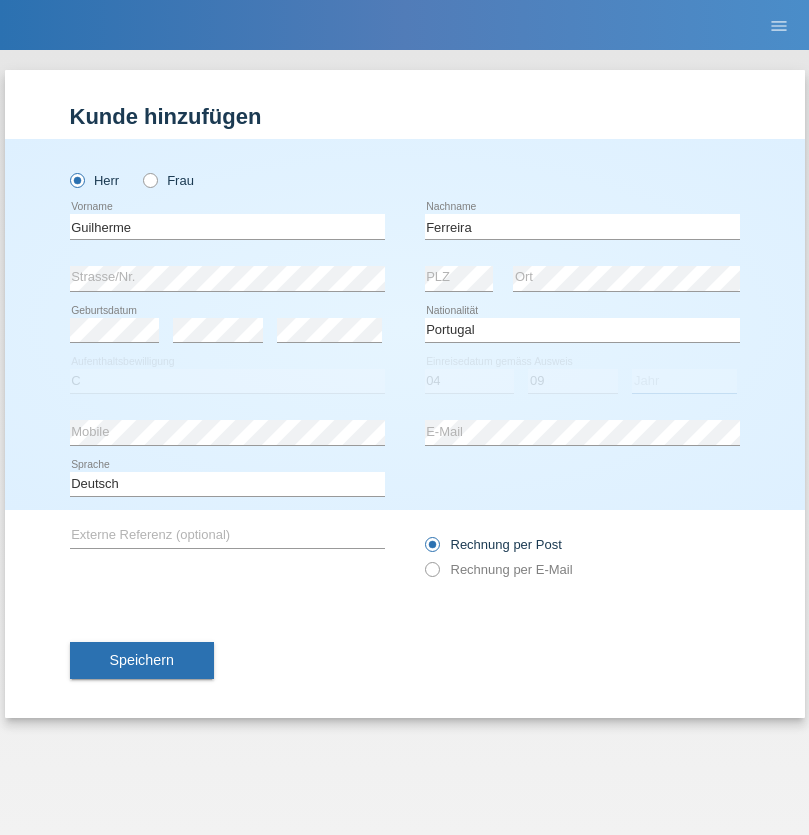 select on "2021" 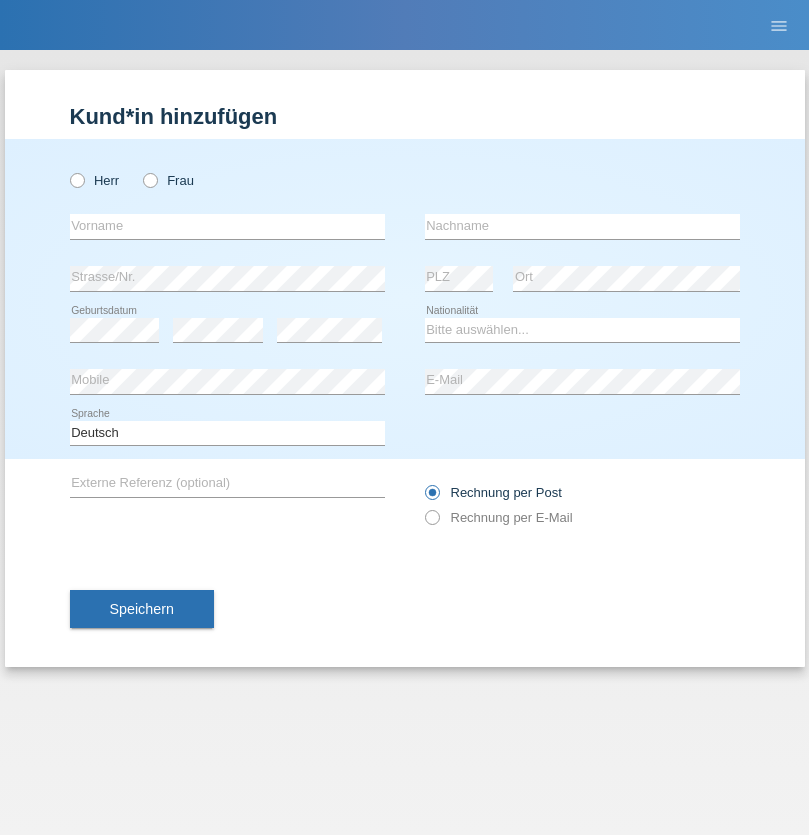 scroll, scrollTop: 0, scrollLeft: 0, axis: both 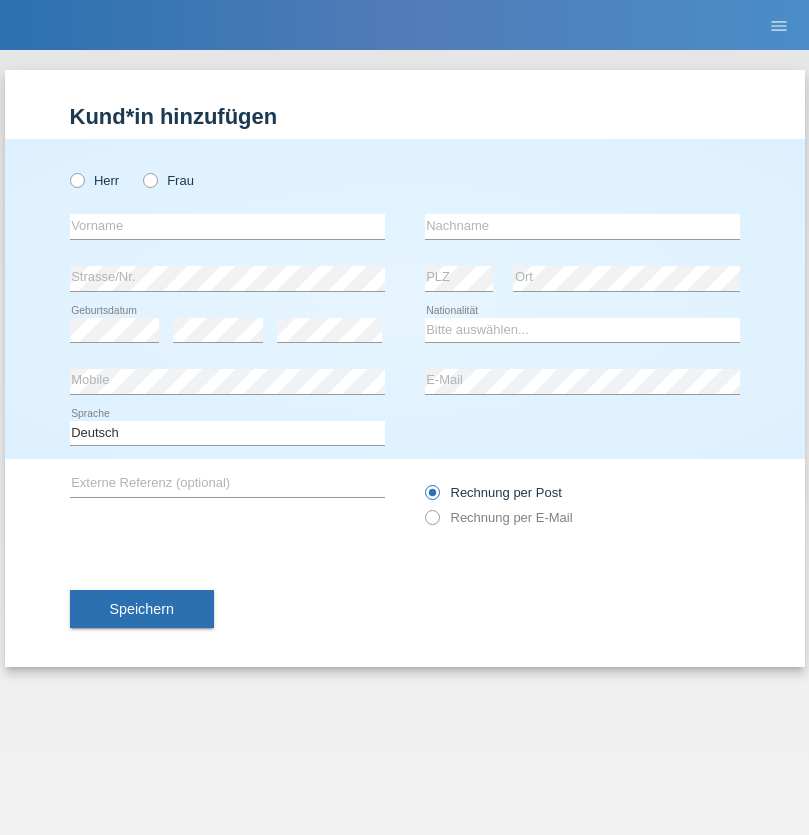 radio on "true" 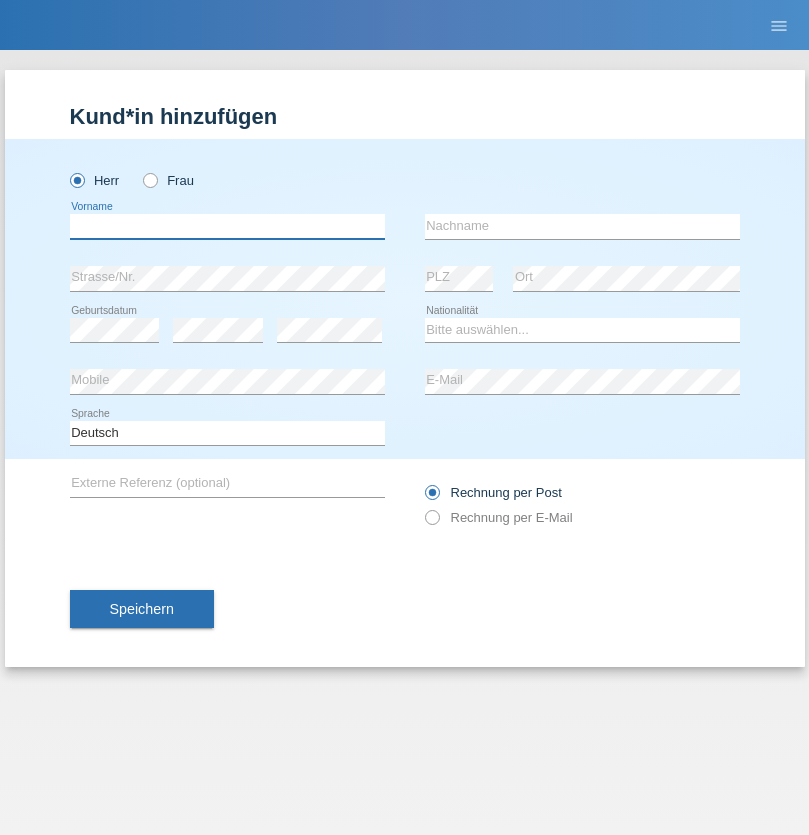 click at bounding box center [227, 226] 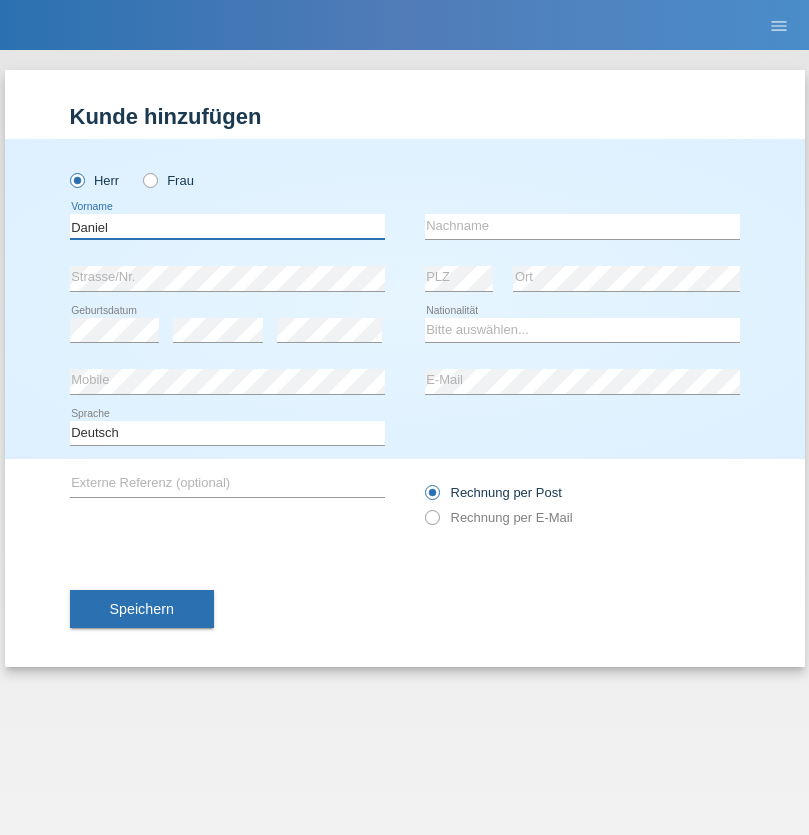 type on "Daniel" 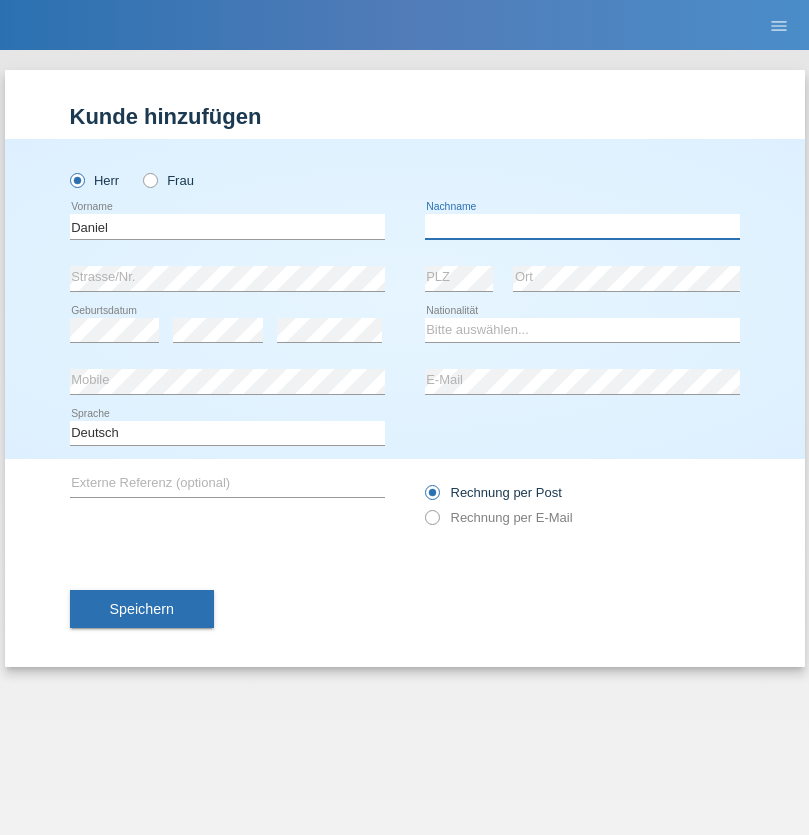 click at bounding box center [582, 226] 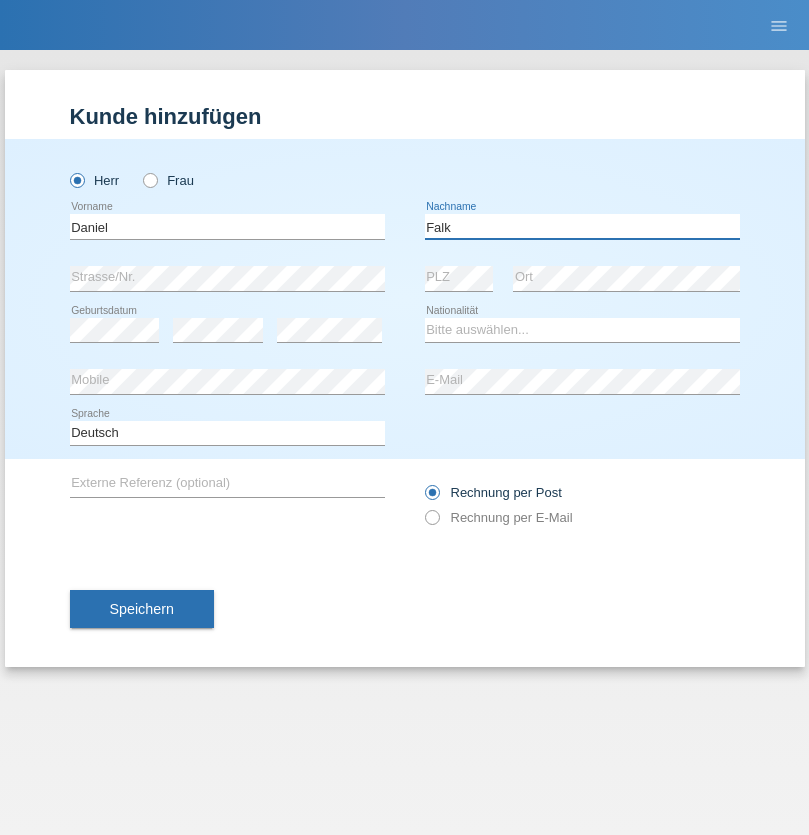 type on "Falk" 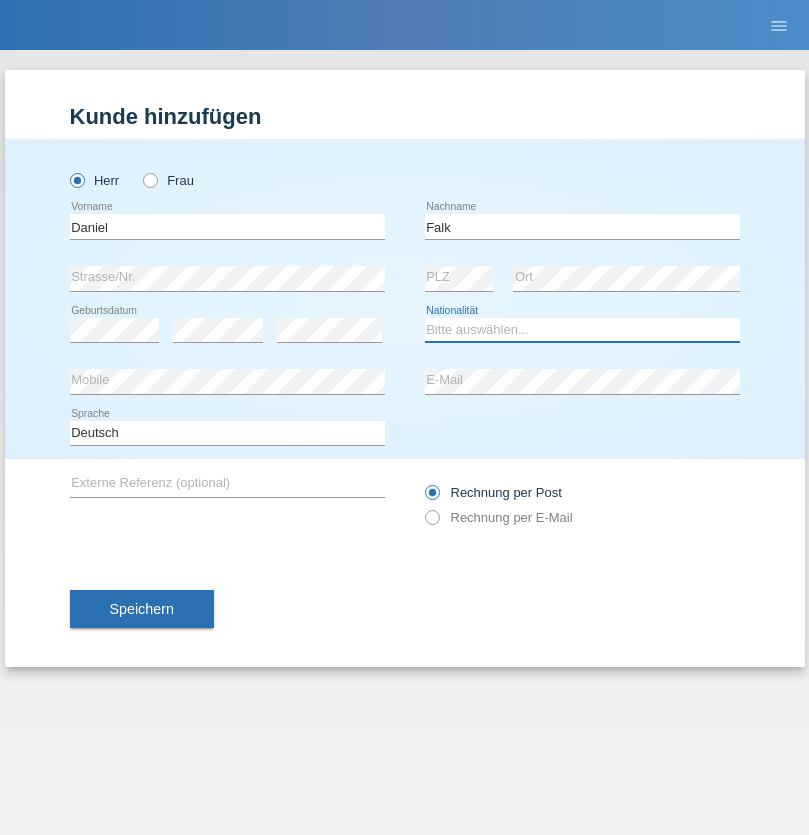 select on "CH" 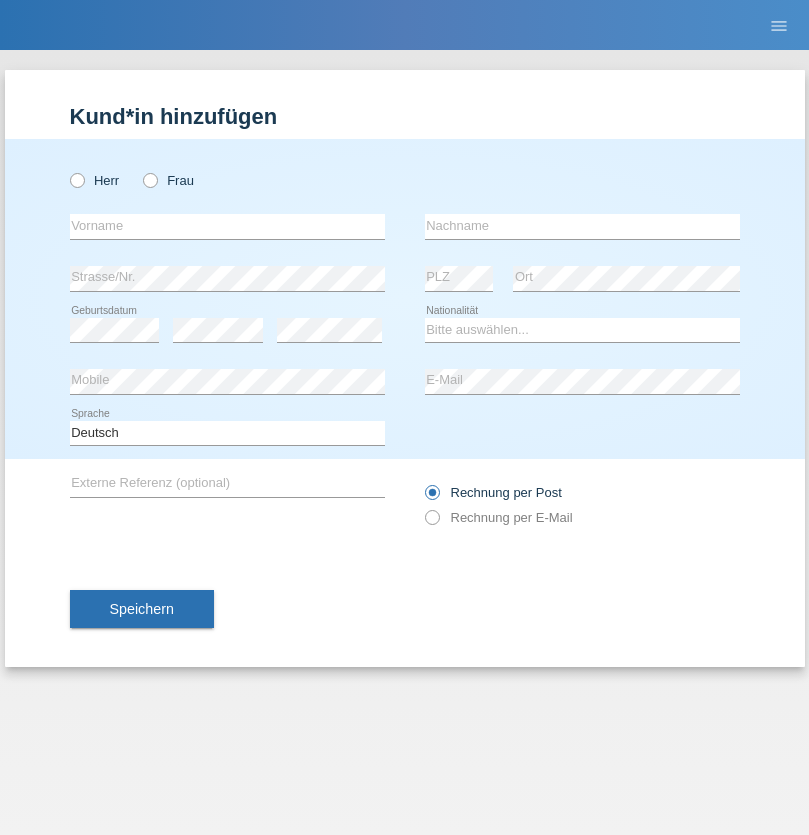 scroll, scrollTop: 0, scrollLeft: 0, axis: both 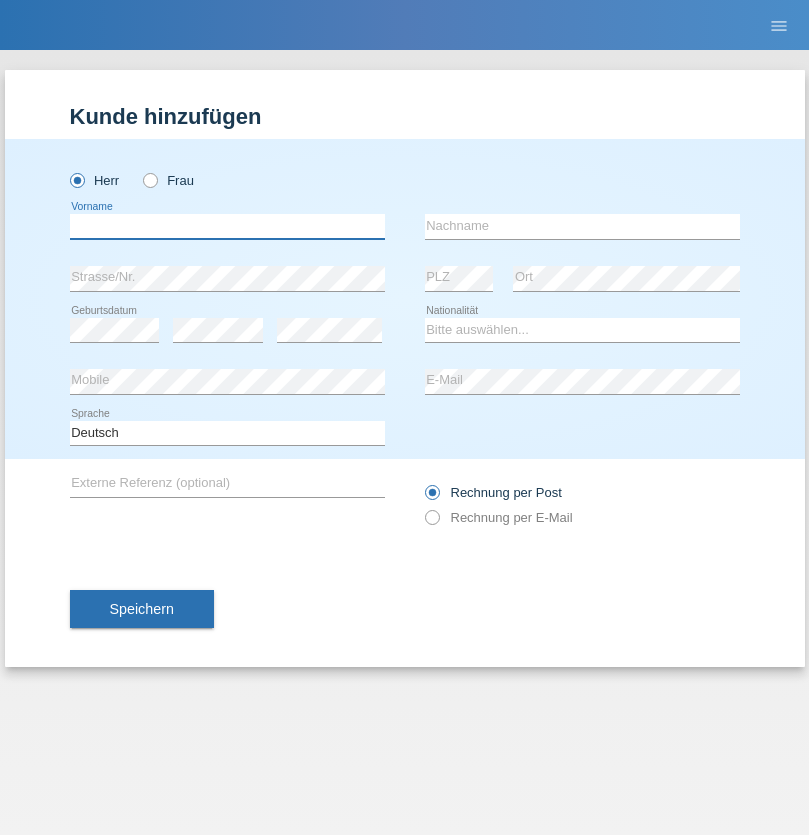 click at bounding box center [227, 226] 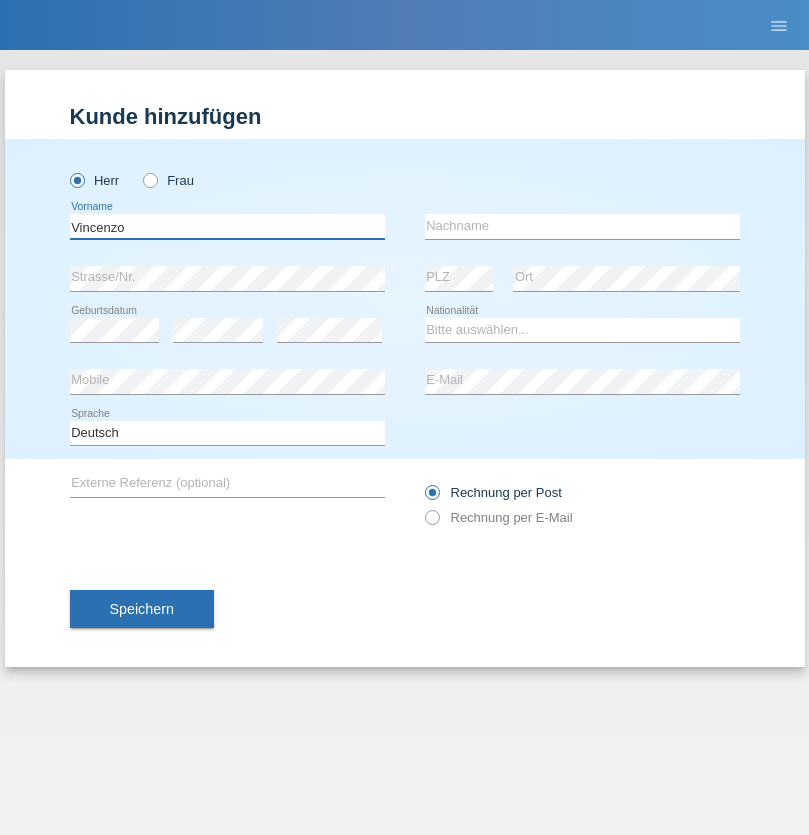 type on "Vincenzo" 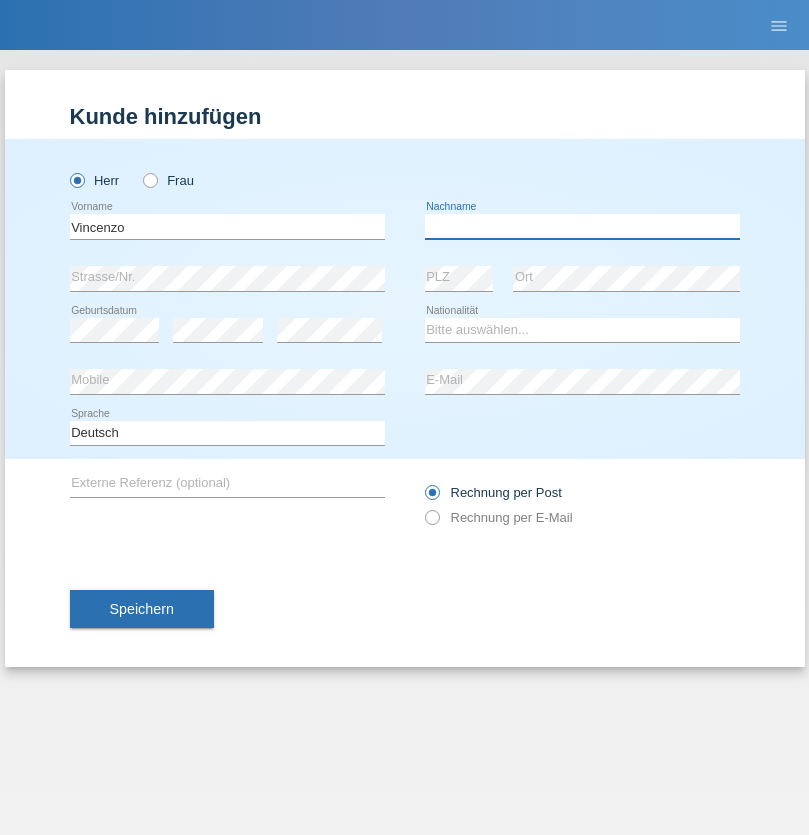 click at bounding box center (582, 226) 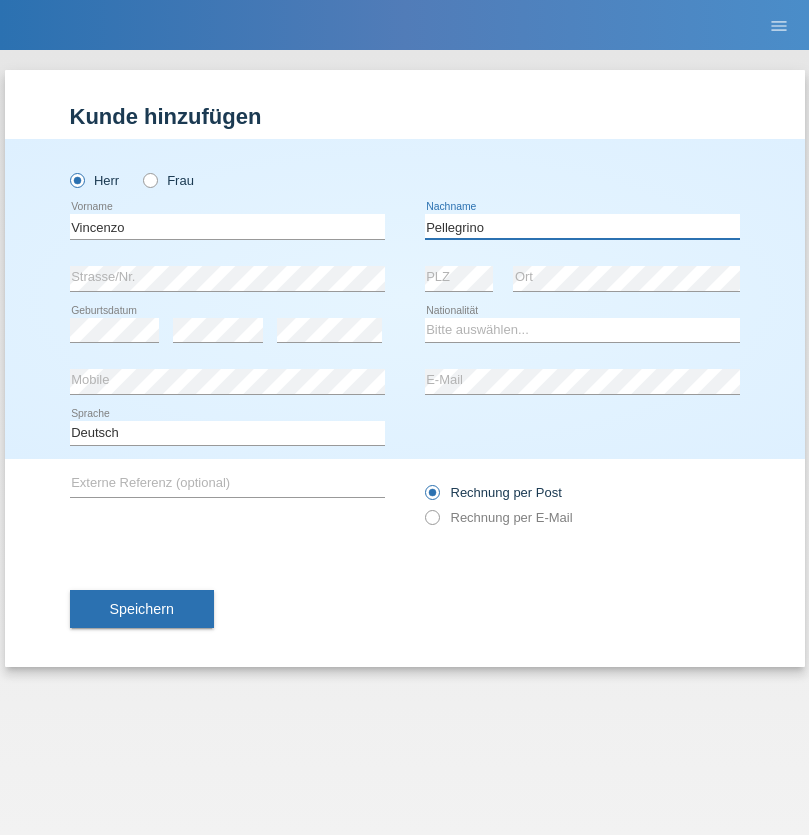 type on "Pellegrino" 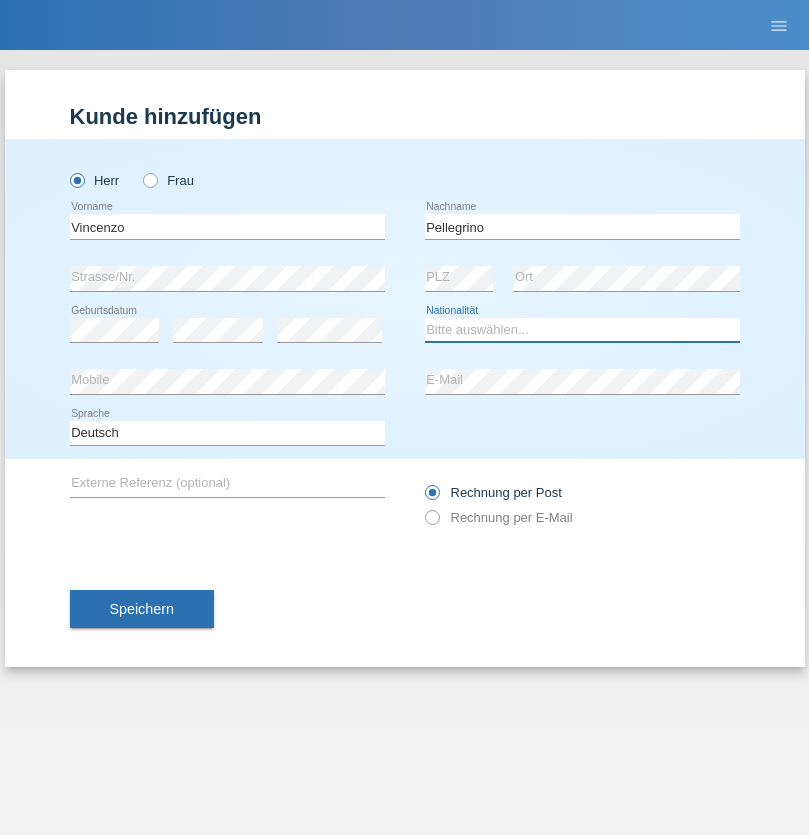 select on "IT" 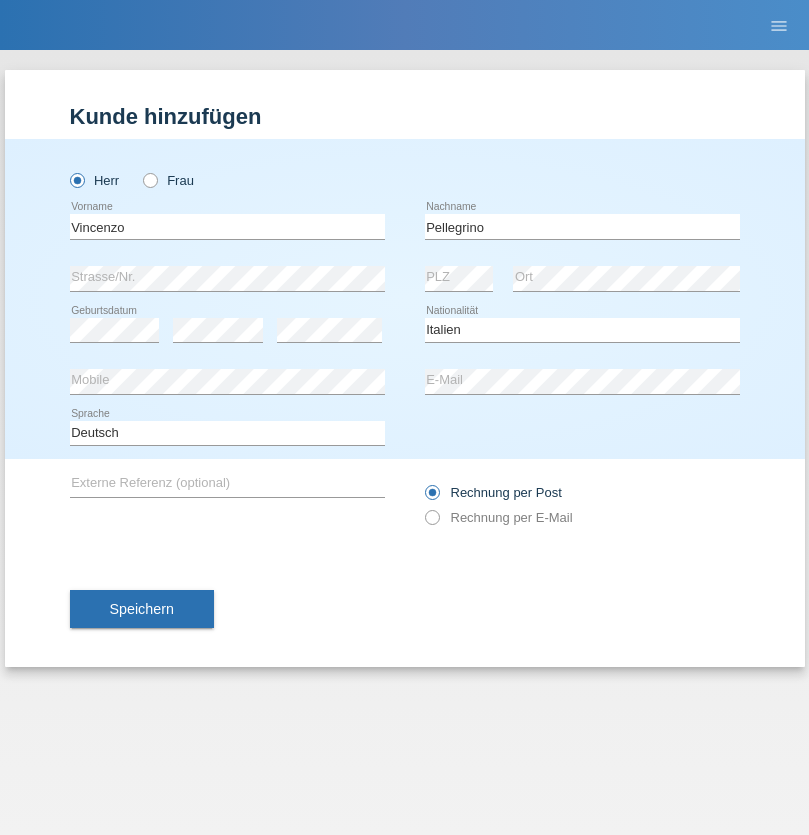 select on "C" 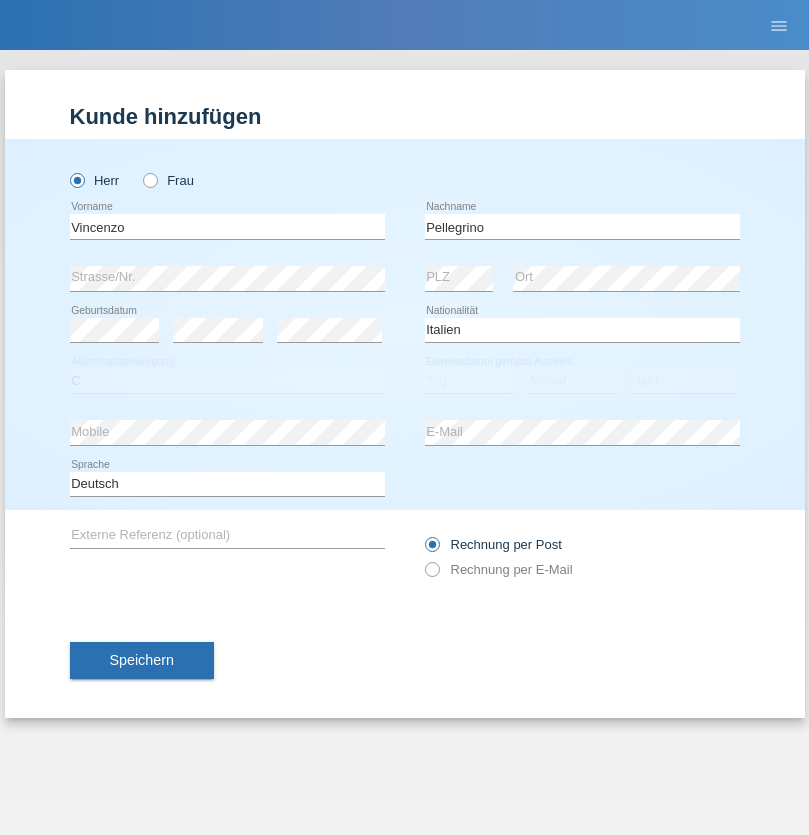 select on "07" 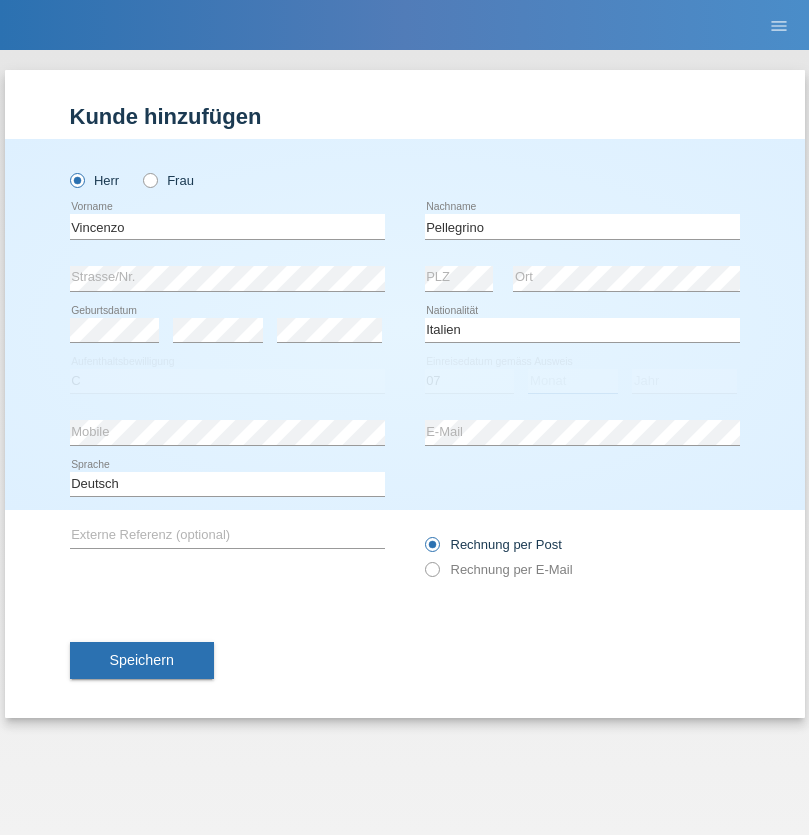 select on "07" 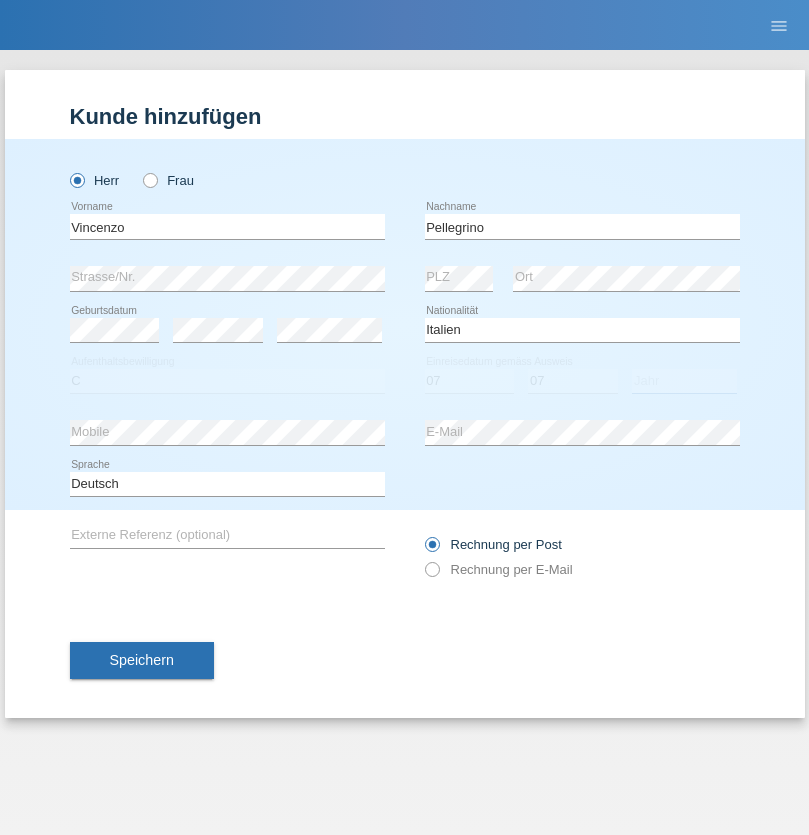 select on "2021" 